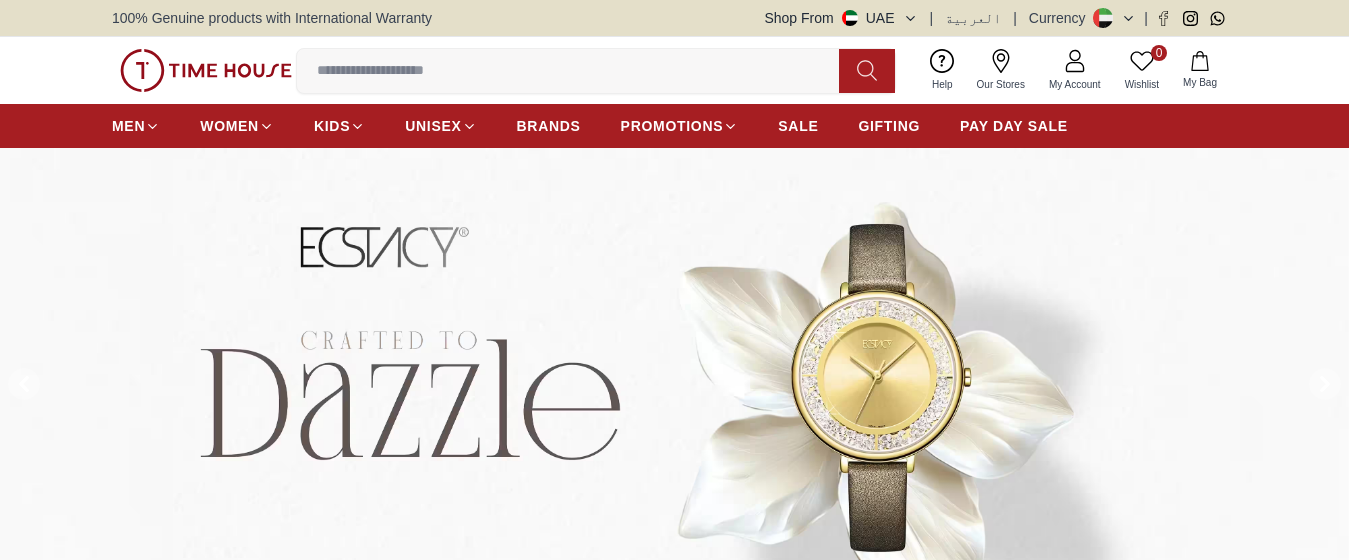 scroll, scrollTop: 0, scrollLeft: 0, axis: both 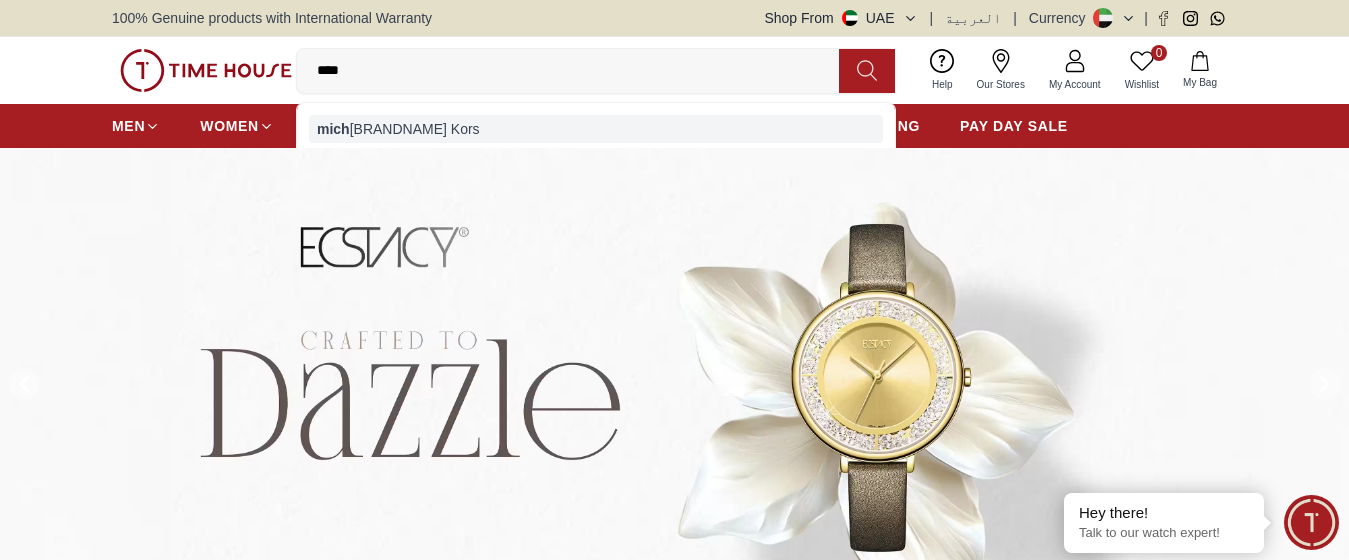 type on "****" 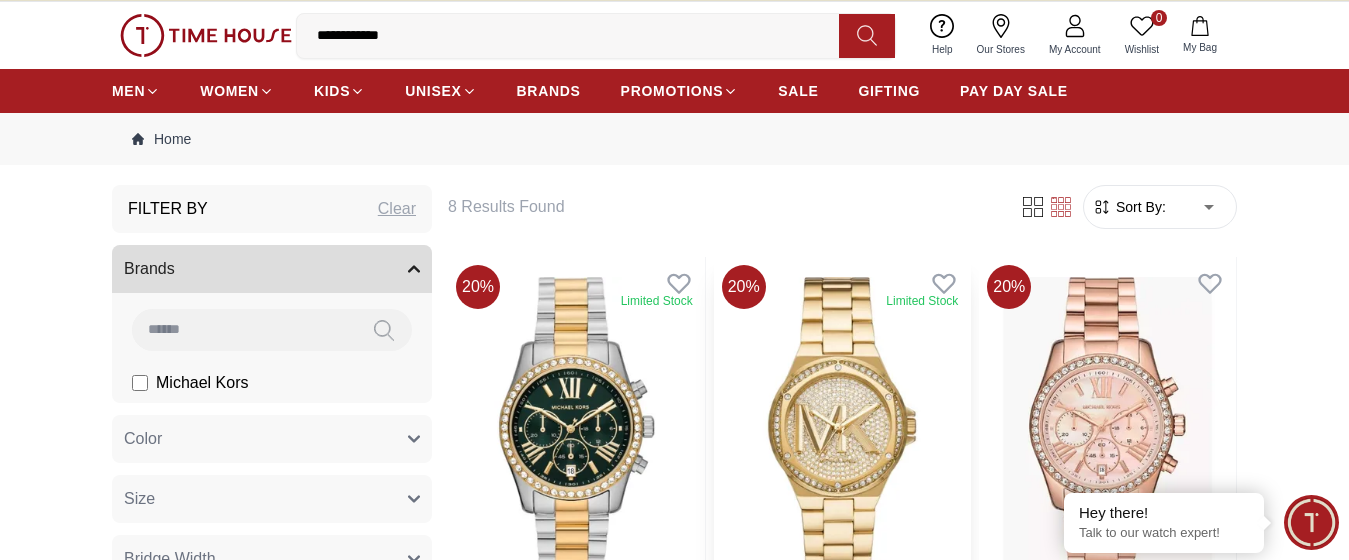 scroll, scrollTop: 0, scrollLeft: 0, axis: both 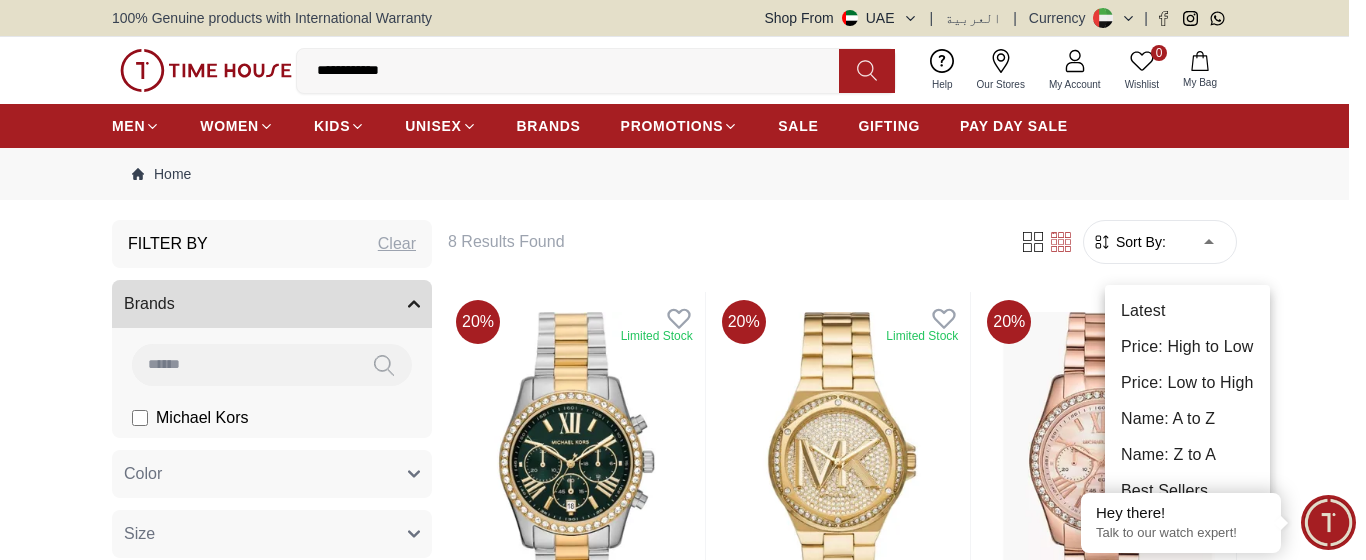 click on "**********" at bounding box center [683, 1322] 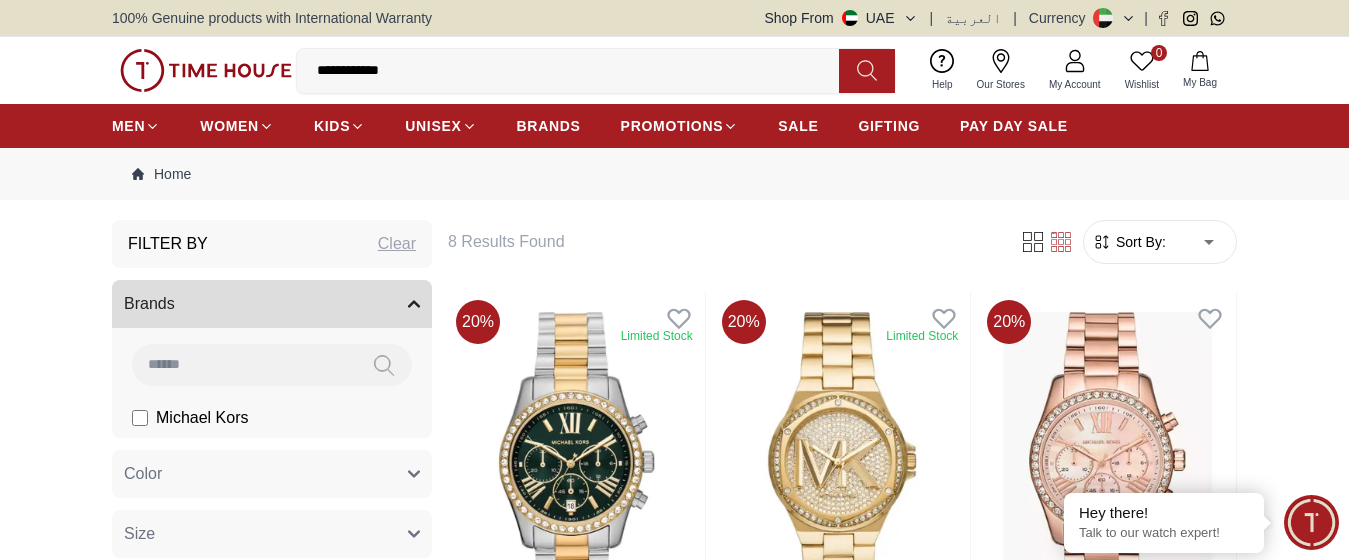 type on "*" 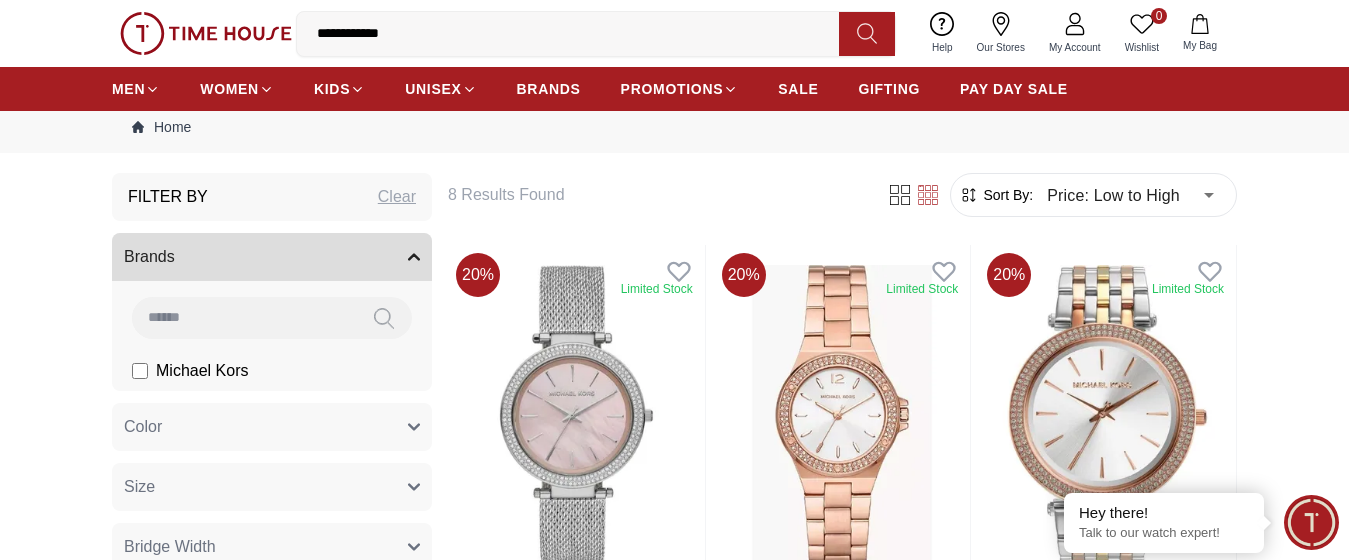 scroll, scrollTop: 0, scrollLeft: 0, axis: both 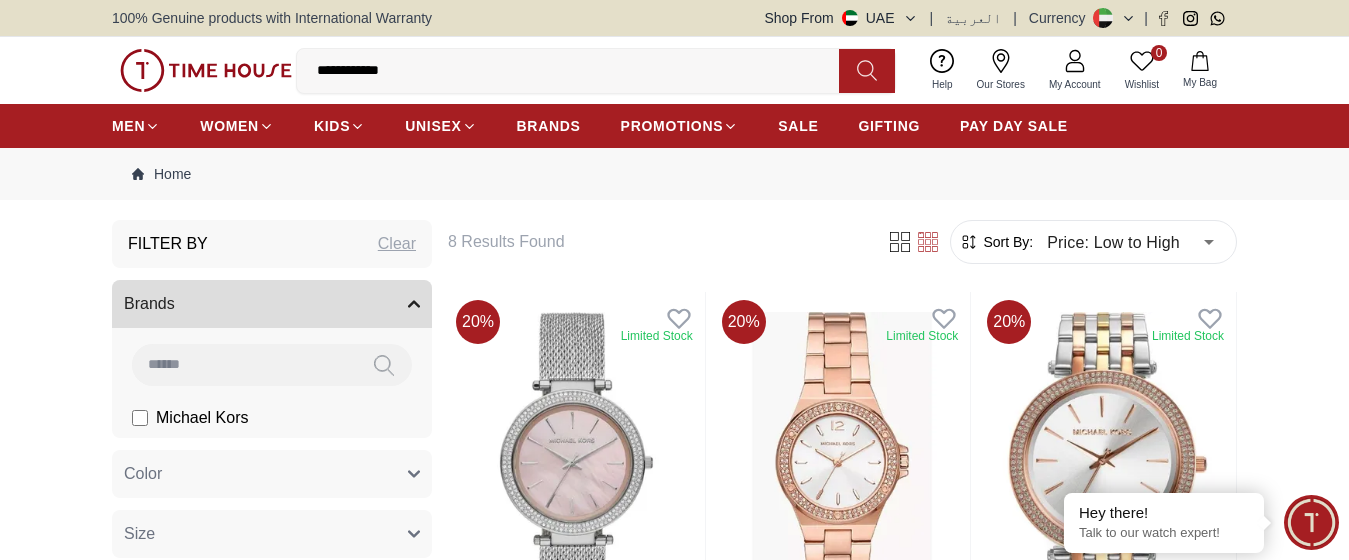 click on "**********" at bounding box center [576, 71] 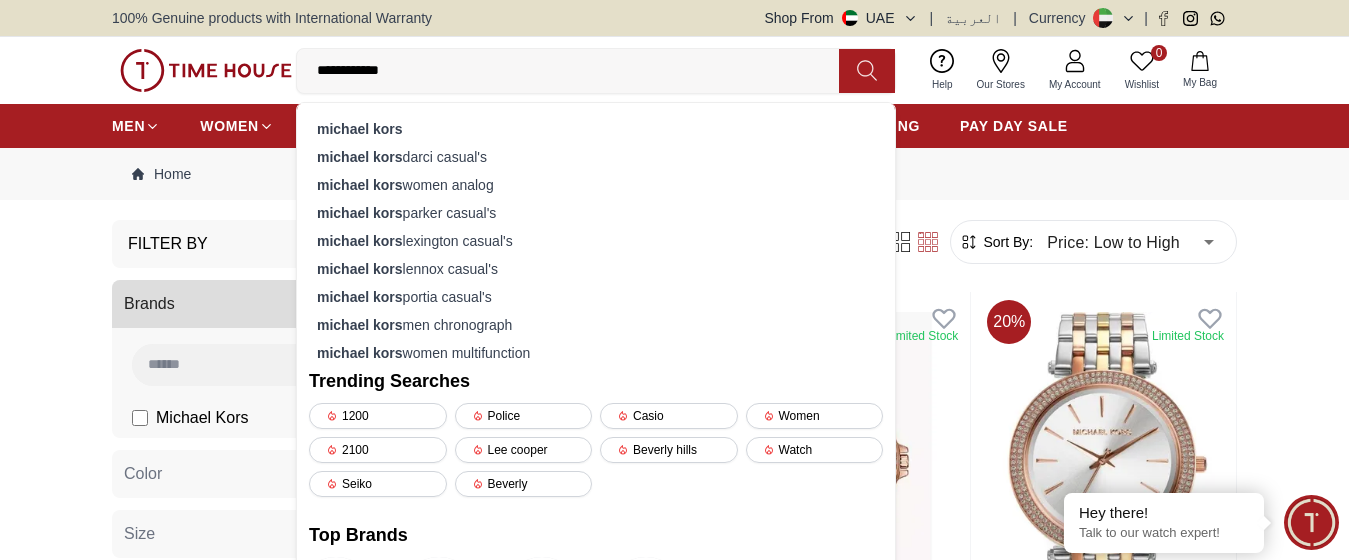 click on "**********" at bounding box center [576, 71] 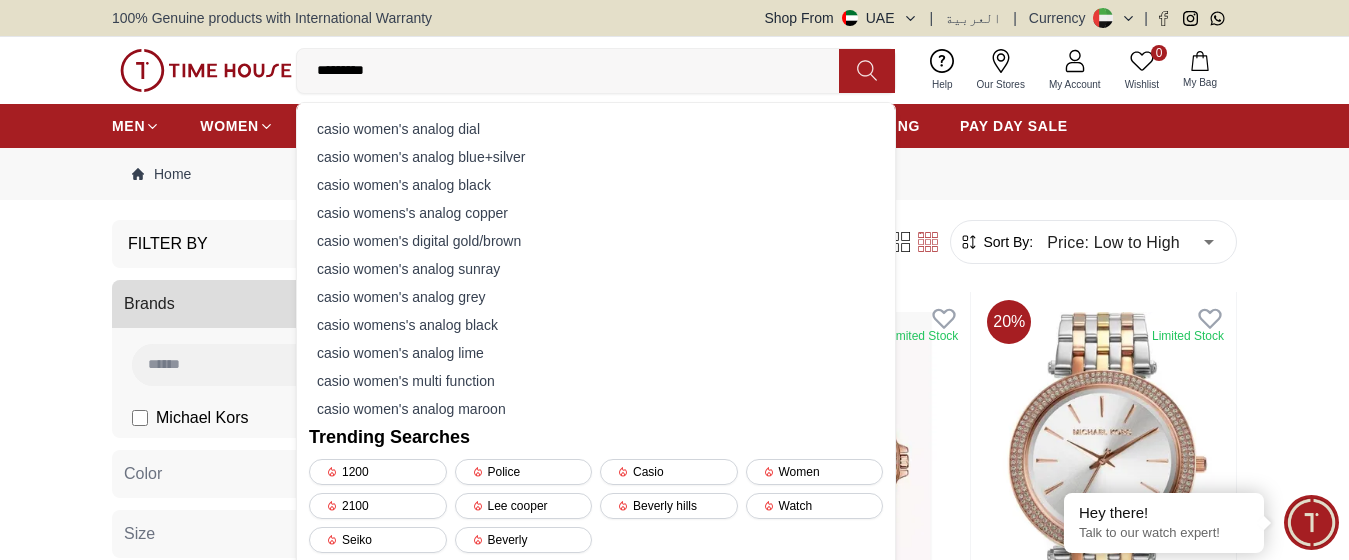 type on "**********" 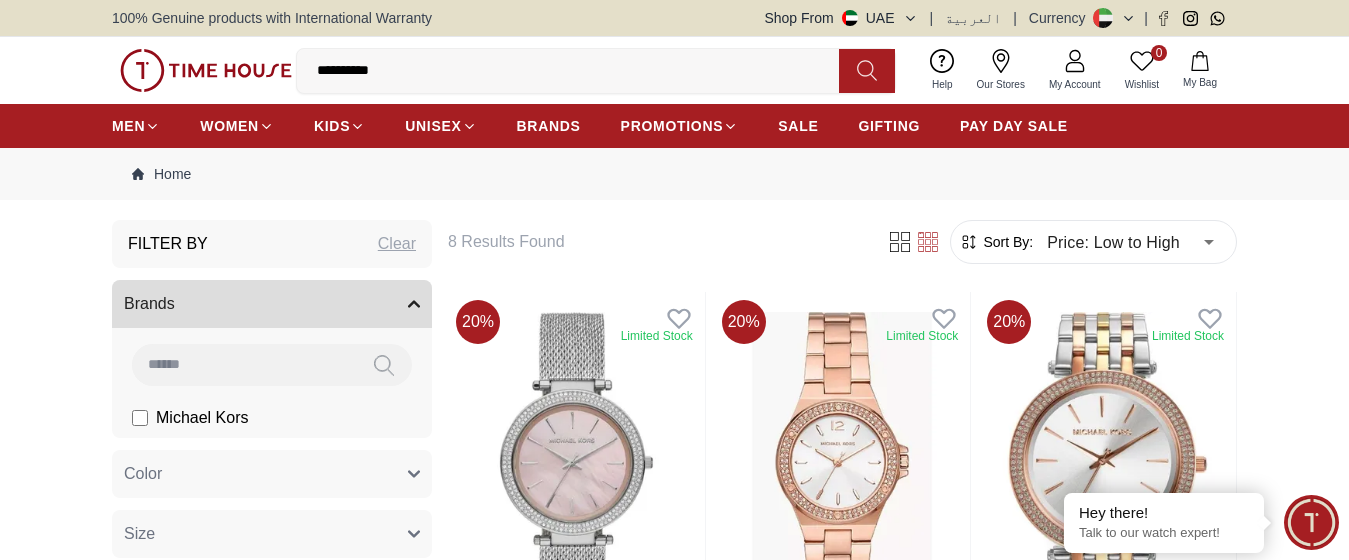 type on "******" 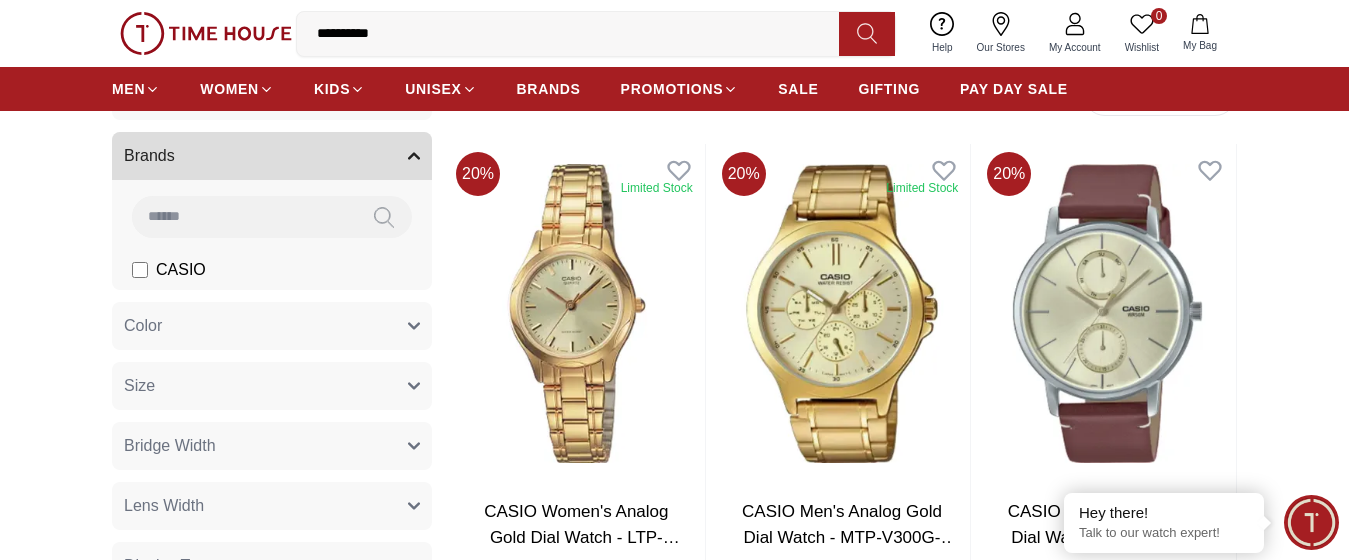 scroll, scrollTop: 0, scrollLeft: 0, axis: both 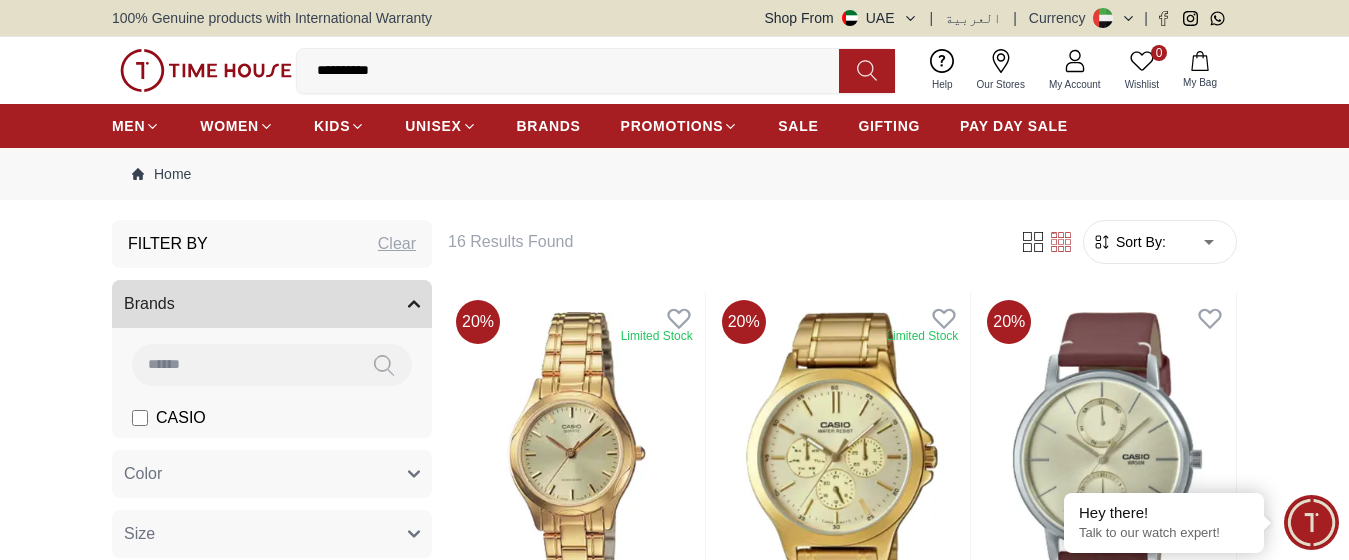 click on "**********" at bounding box center [576, 71] 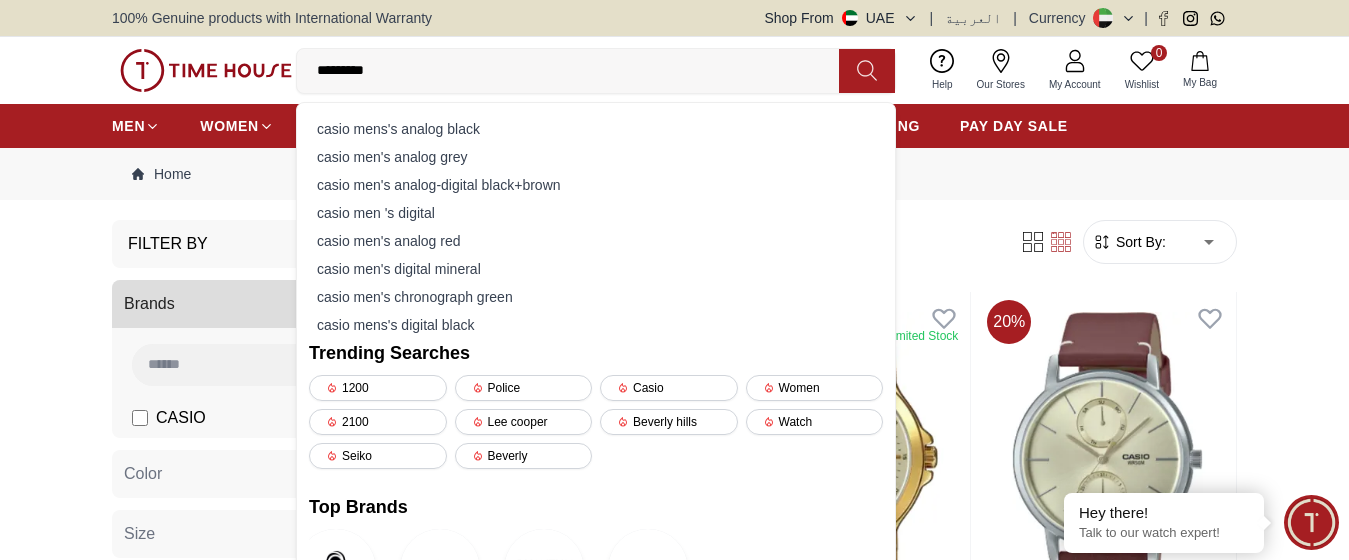 type on "*********" 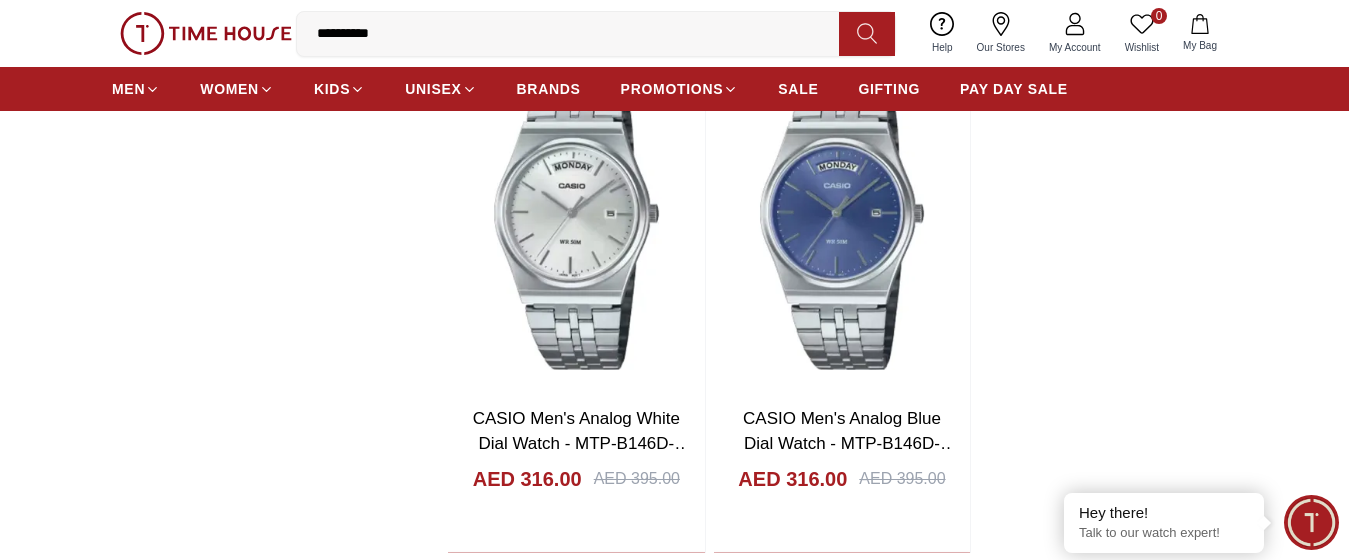 scroll, scrollTop: 3400, scrollLeft: 0, axis: vertical 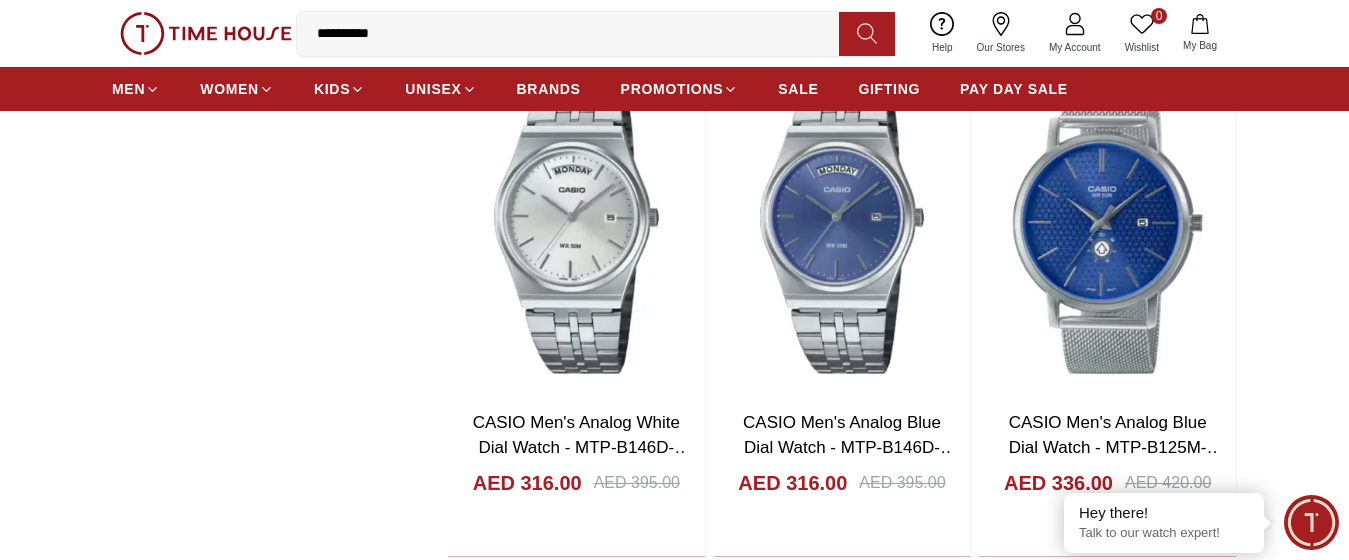 click on "*********" at bounding box center [576, 34] 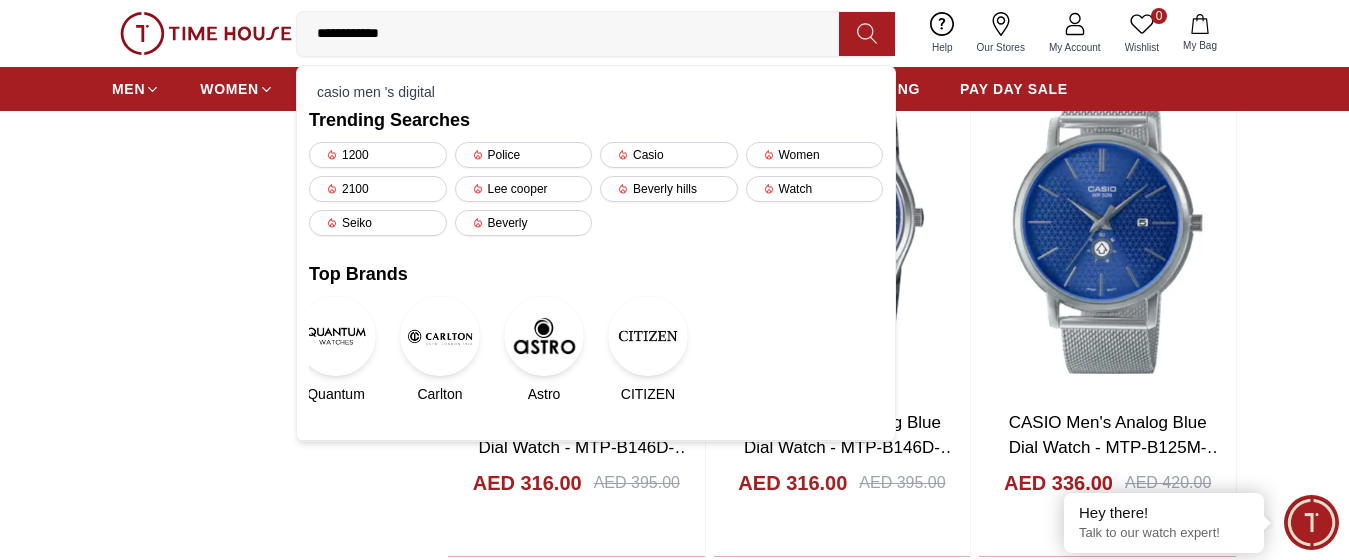 type on "**********" 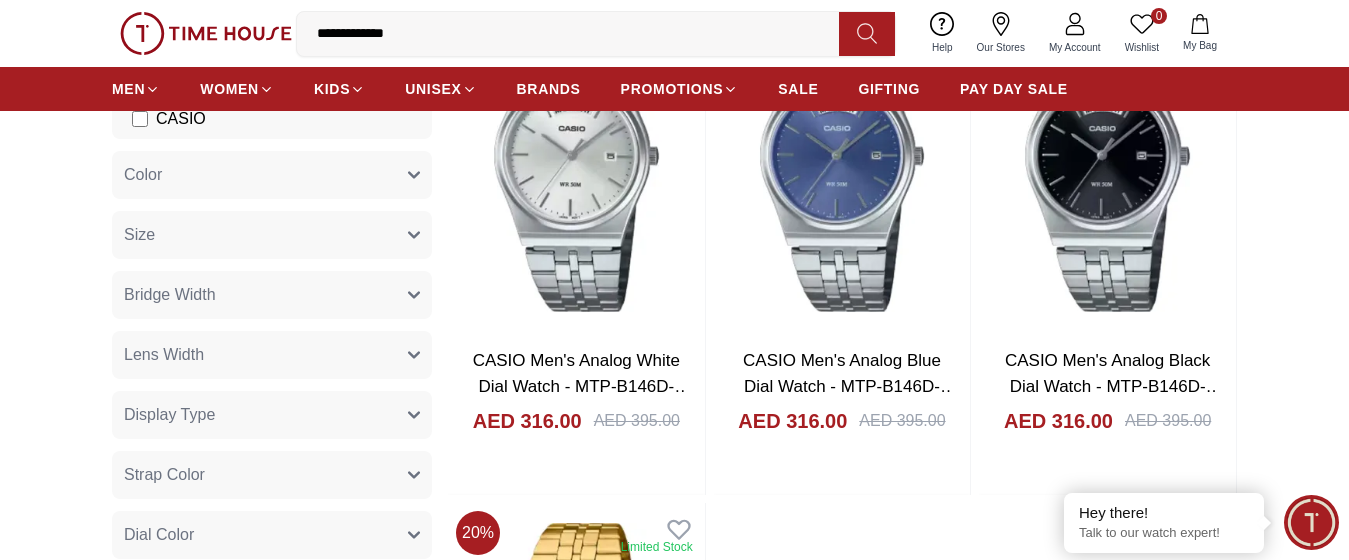 scroll, scrollTop: 300, scrollLeft: 0, axis: vertical 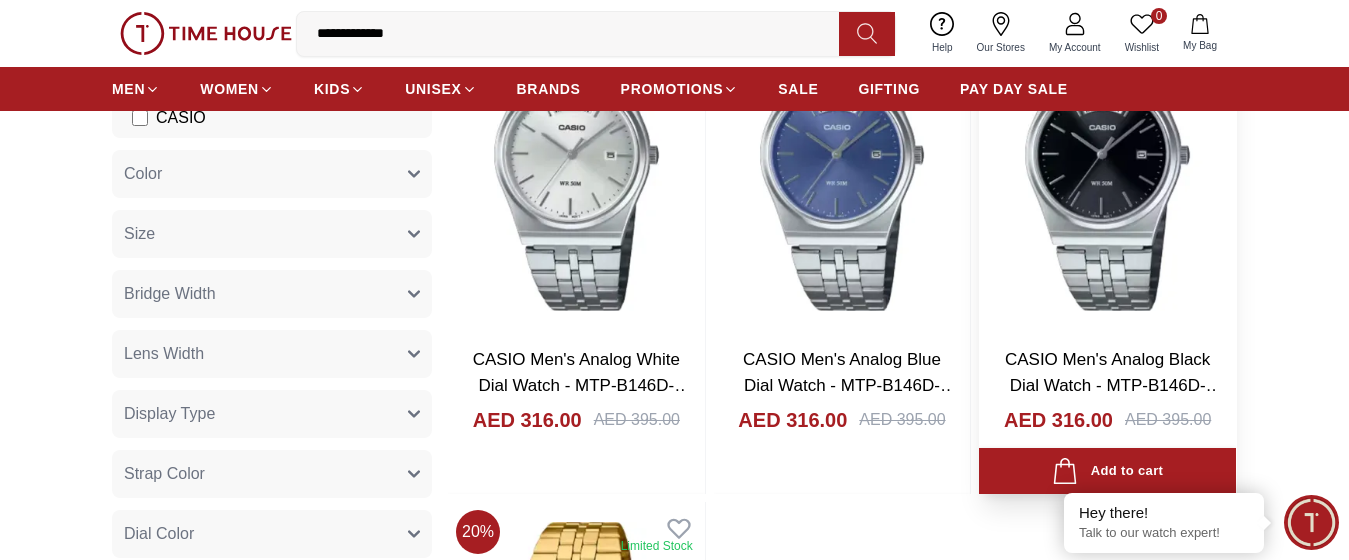 click at bounding box center (1107, 161) 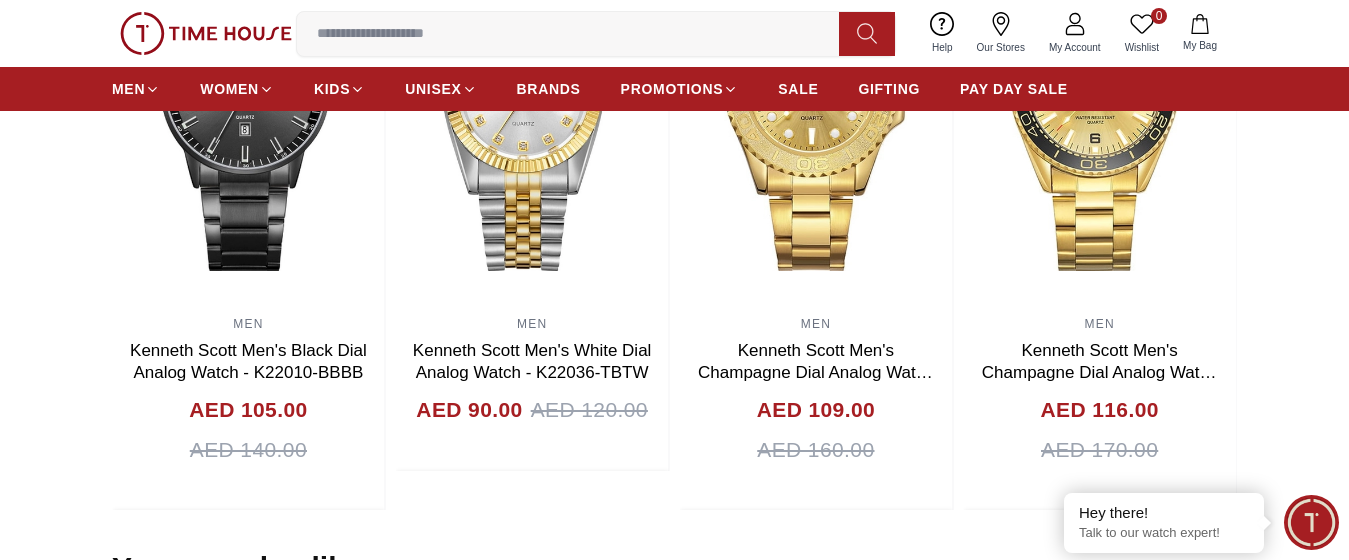 scroll, scrollTop: 1400, scrollLeft: 0, axis: vertical 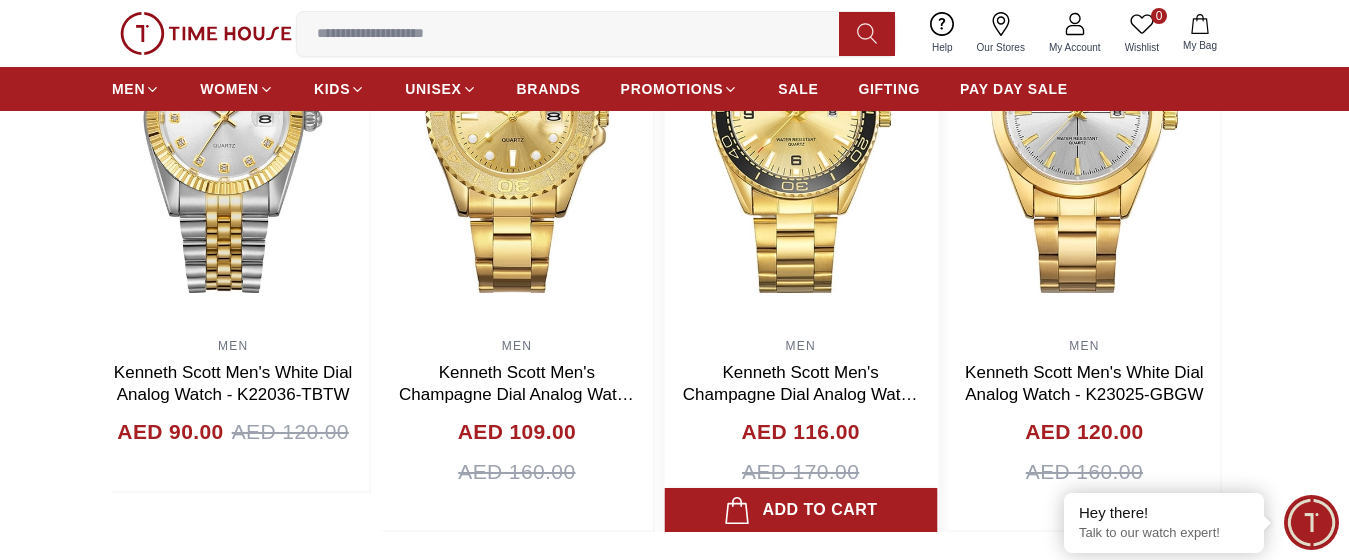 click on "40% MEN QUANTUM Men's Chronograph Black Dial Watch - HNG1080.050 AED 717.00 AED 1195.00 Add to cart 25% MEN Kenneth Scott Men's Black Dial Analog Watch - K22009-BSBB AED 105.00 AED 140.00 Add to cart 25% MEN Kenneth Scott Men's Black Dial Analog Watch - K22010-BBBB AED 105.00 AED 140.00 Add to cart 25% MEN Kenneth Scott Men's White Dial Analog Watch - K22036-TBTW AED 90.00 AED 120.00 Add to cart 32% MEN Kenneth Scott Men's Champagne Dial Analog Watch - K23022-GBGC AED 109.00 AED 160.00 Add to cart 32% MEN Kenneth Scott Men's Champagne Dial Analog Watch - K23024-GBGCB AED 116.00 AED 170.00 Add to cart 25% MEN Kenneth Scott Men's White Dial Analog Watch - K23025-GBGW AED 120.00 AED 160.00 Add to cart 32% MEN Kenneth Scott Men's Champagne Dial Analog Watch - K23026-GBGC AED 109.00 AED 160.00 Add to cart 32% MEN Kenneth Scott Men's Champagne Dial Analog Watch - K23027-GBGC AED 116.00 AED 170.00 Add to cart 25% MEN Kenneth Scott Men's Black  Dial Analog Watch - K23028-SBSB AED 113.00 AED 150.00 Add to cart 25% MEN" at bounding box center (674, 230) 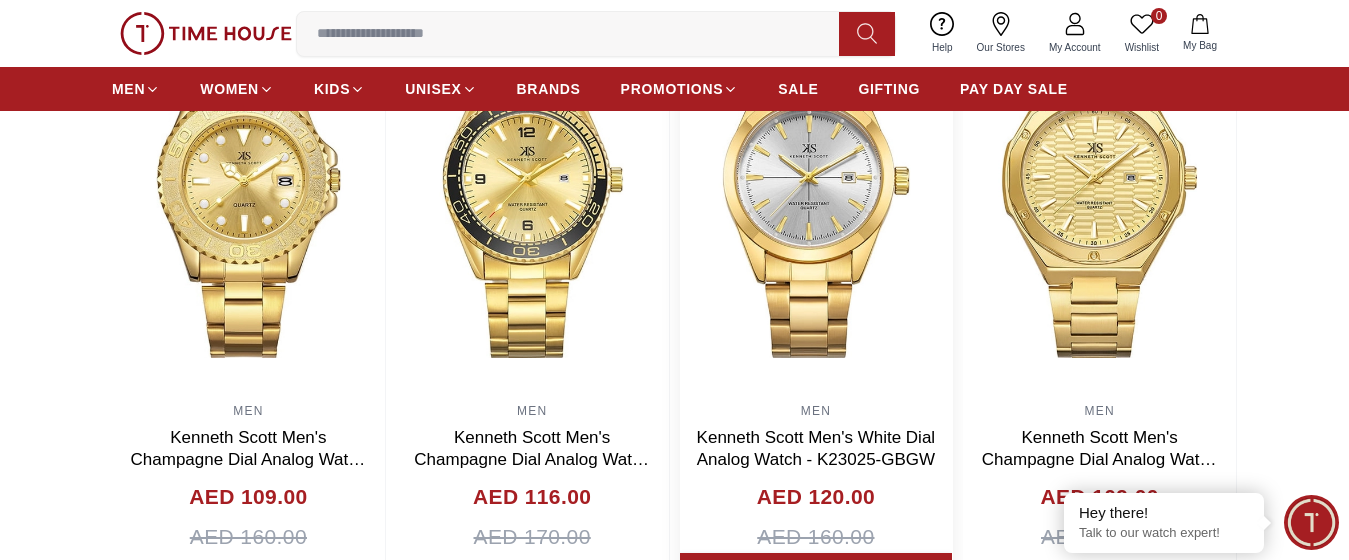 scroll, scrollTop: 1300, scrollLeft: 0, axis: vertical 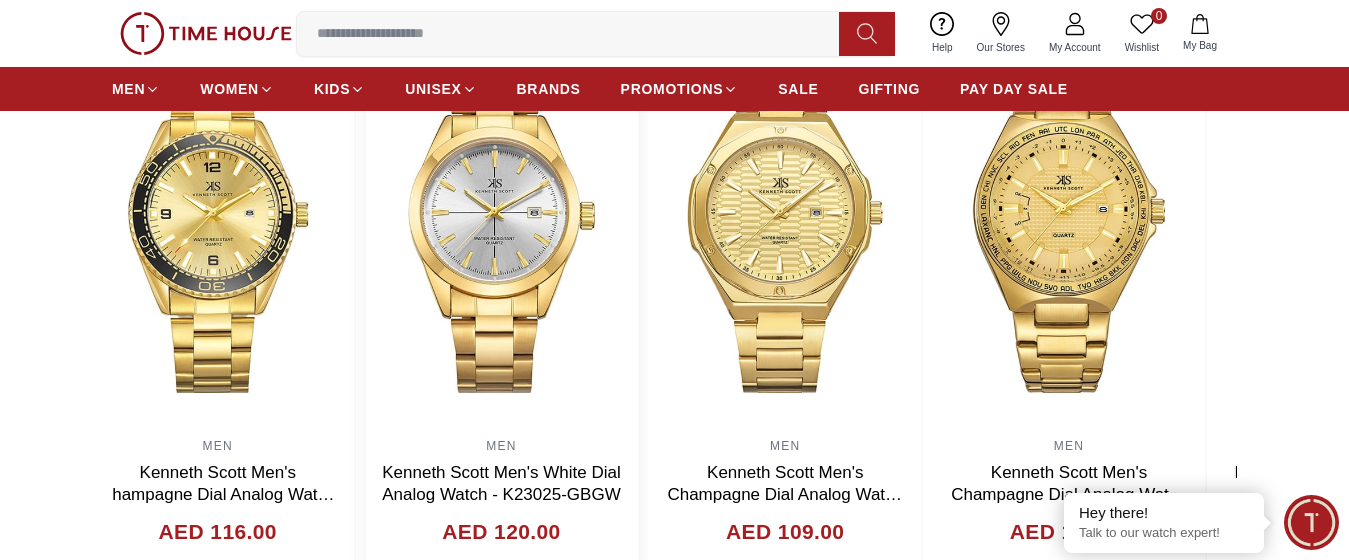 click at bounding box center [501, 228] 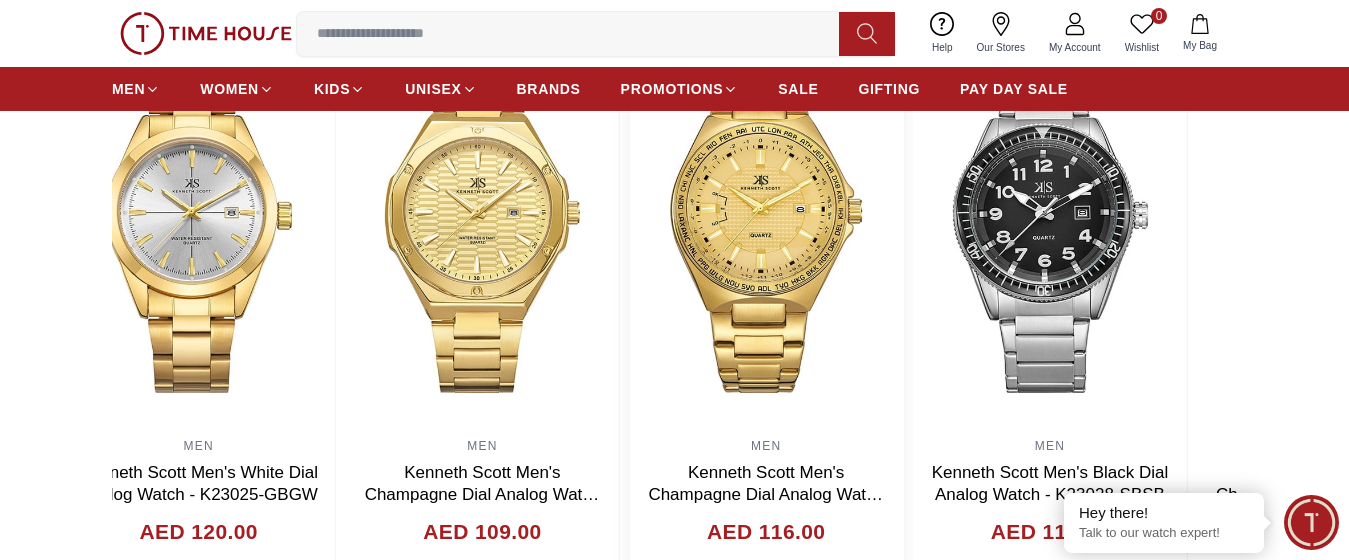 click at bounding box center [766, 228] 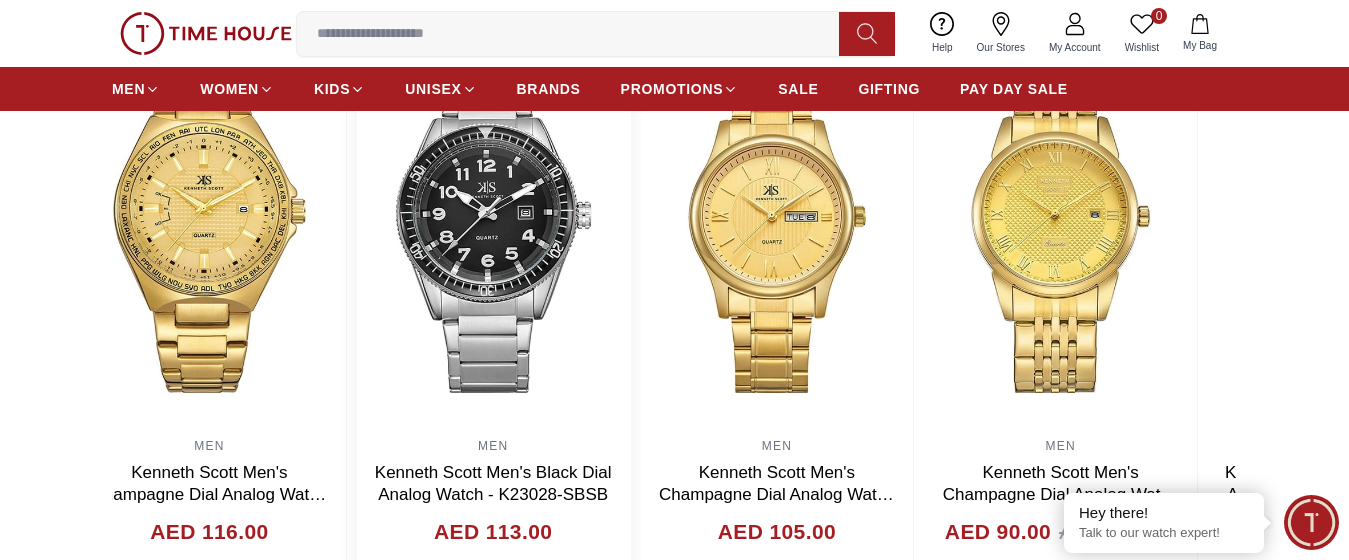 click at bounding box center (493, 228) 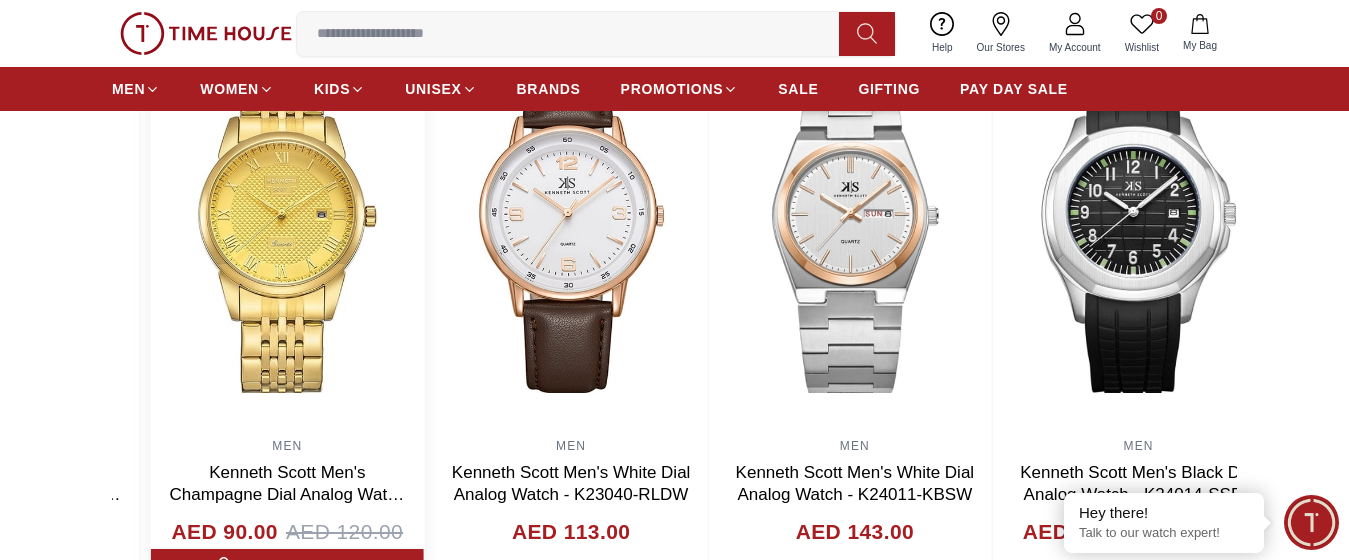 click on "40% MEN QUANTUM Men's Chronograph Black Dial Watch - HNG1080.050 AED 717.00 AED 1195.00 Add to cart 25% MEN Kenneth Scott Men's Black Dial Analog Watch - K22009-BSBB AED 105.00 AED 140.00 Add to cart 25% MEN Kenneth Scott Men's Black Dial Analog Watch - K22010-BBBB AED 105.00 AED 140.00 Add to cart 25% MEN Kenneth Scott Men's White Dial Analog Watch - K22036-TBTW AED 90.00 AED 120.00 Add to cart 32% MEN Kenneth Scott Men's Champagne Dial Analog Watch - K23022-GBGC AED 109.00 AED 160.00 Add to cart 32% MEN Kenneth Scott Men's Champagne Dial Analog Watch - K23024-GBGCB AED 116.00 AED 170.00 Add to cart 25% MEN Kenneth Scott Men's White Dial Analog Watch - K23025-GBGW AED 120.00 AED 160.00 Add to cart 32% MEN Kenneth Scott Men's Champagne Dial Analog Watch - K23026-GBGC AED 109.00 AED 160.00 Add to cart 32% MEN Kenneth Scott Men's Champagne Dial Analog Watch - K23027-GBGC AED 116.00 AED 170.00 Add to cart 25% MEN Kenneth Scott Men's Black  Dial Analog Watch - K23028-SBSB AED 113.00 AED 150.00 Add to cart 25% MEN" at bounding box center [674, 330] 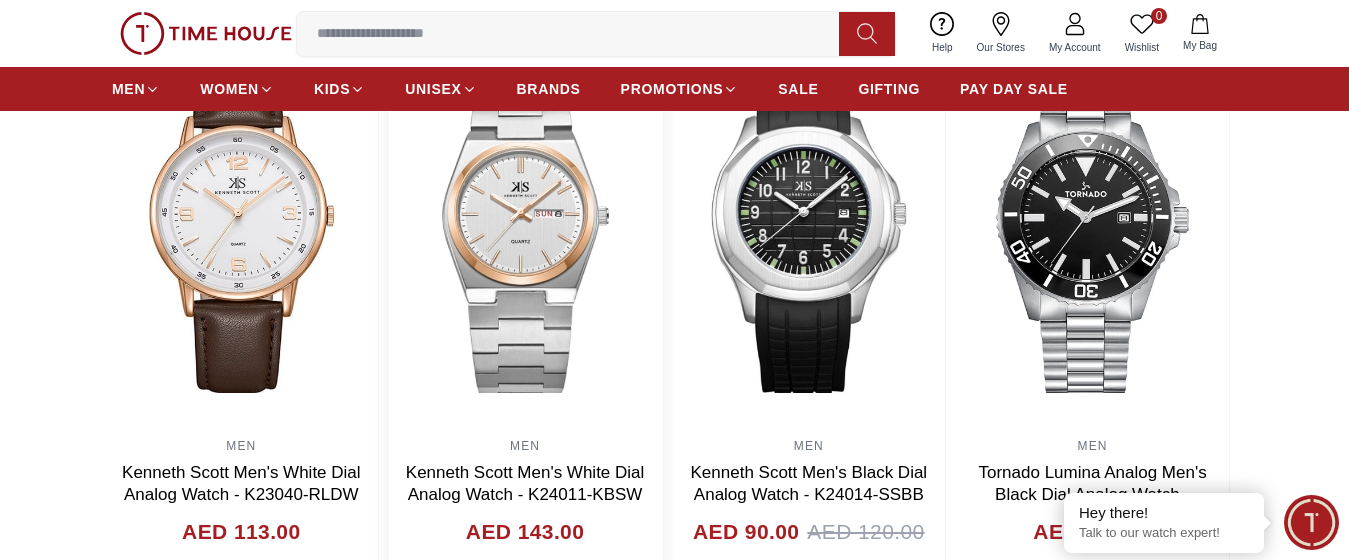 click at bounding box center [525, 228] 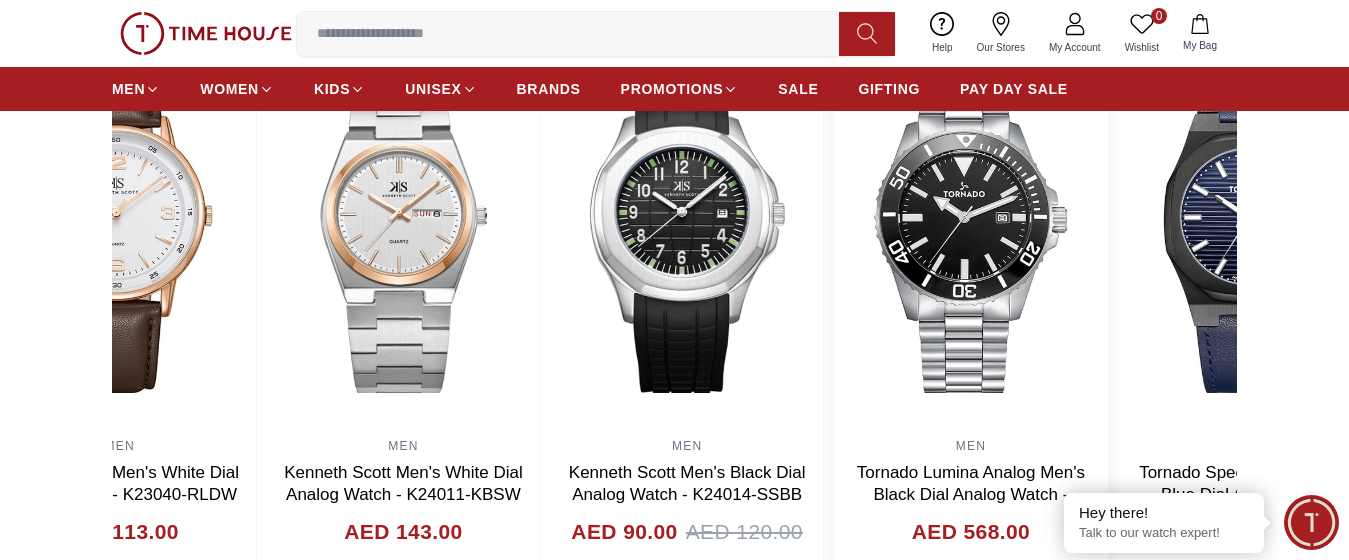 click at bounding box center [971, 228] 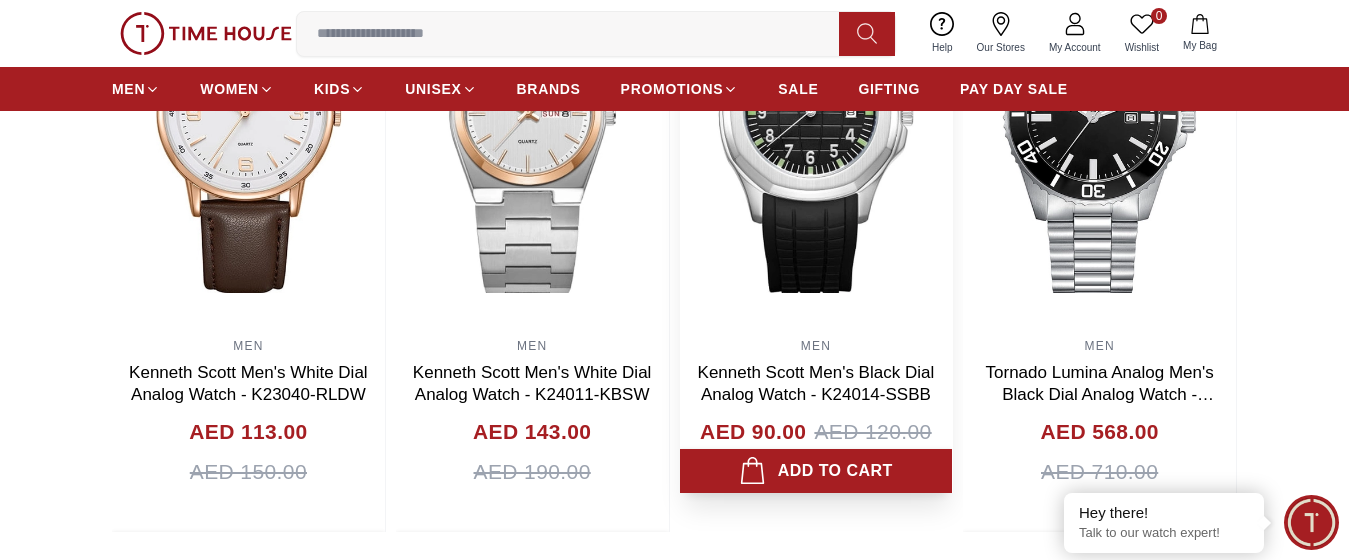 scroll, scrollTop: 1300, scrollLeft: 0, axis: vertical 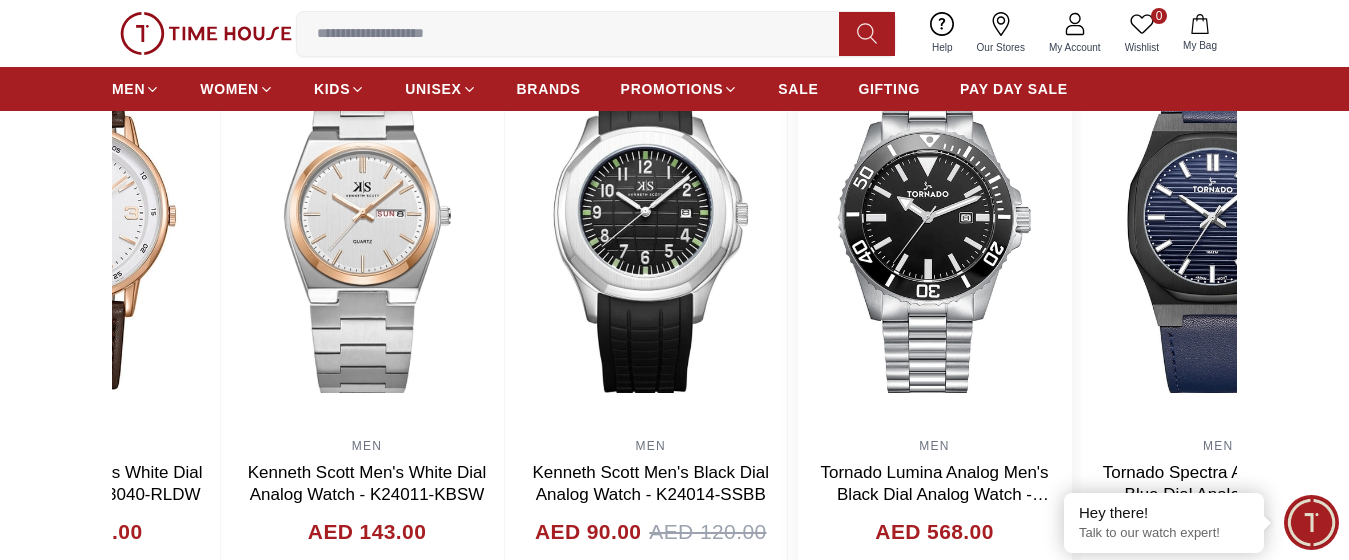 click at bounding box center (934, 228) 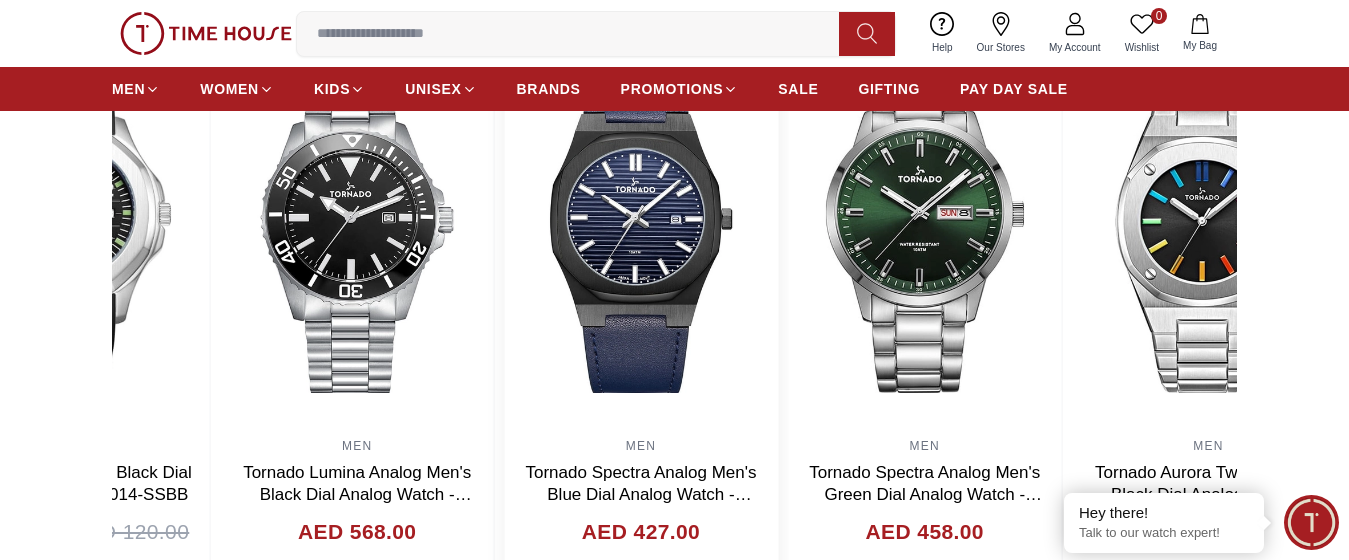 click at bounding box center (641, 228) 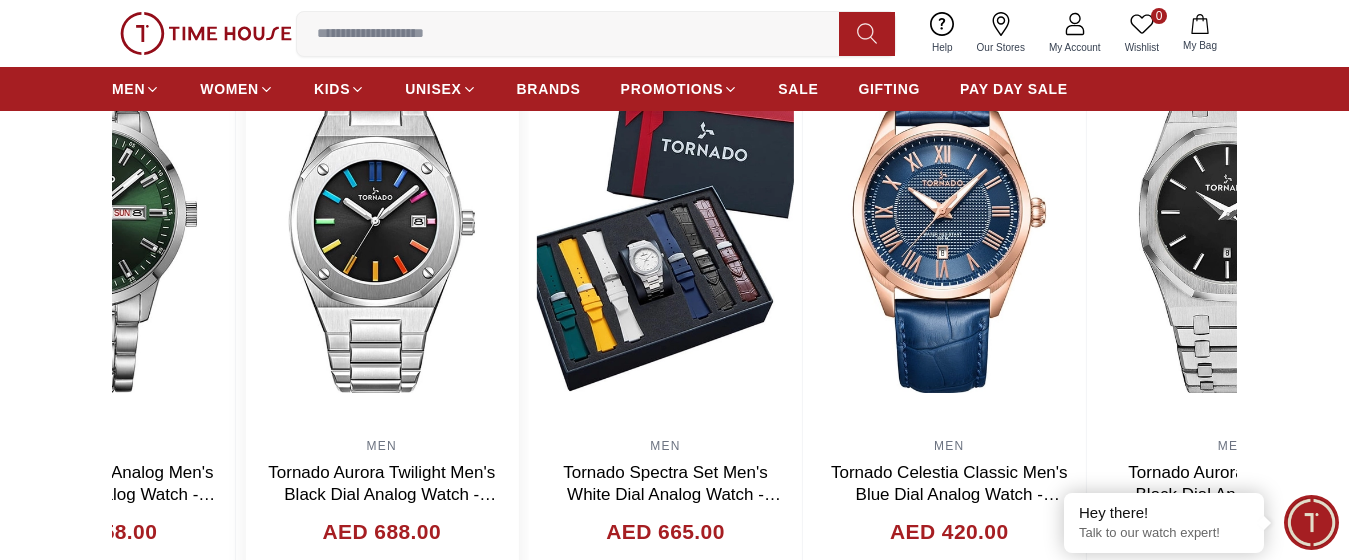 click at bounding box center (381, 228) 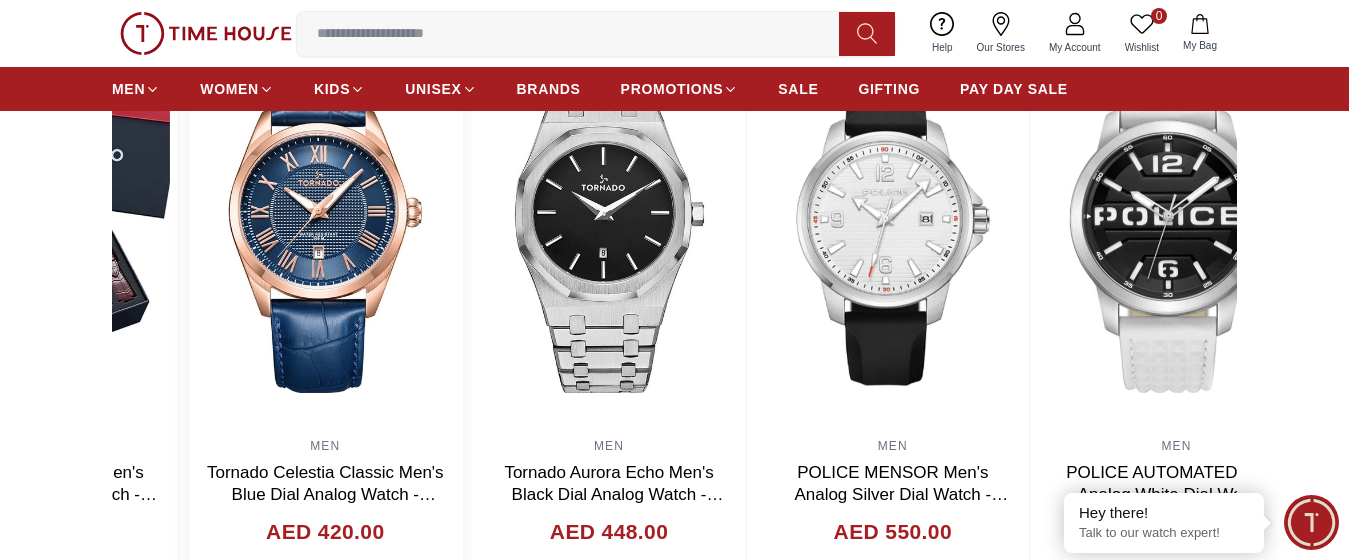 click at bounding box center (325, 228) 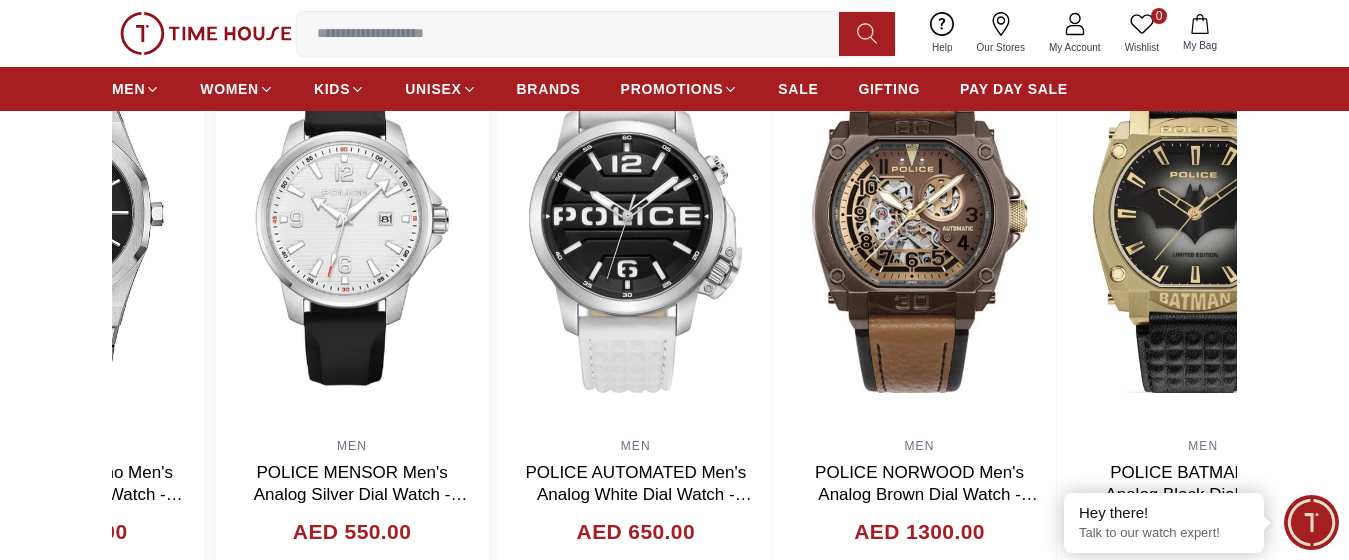click at bounding box center (352, 228) 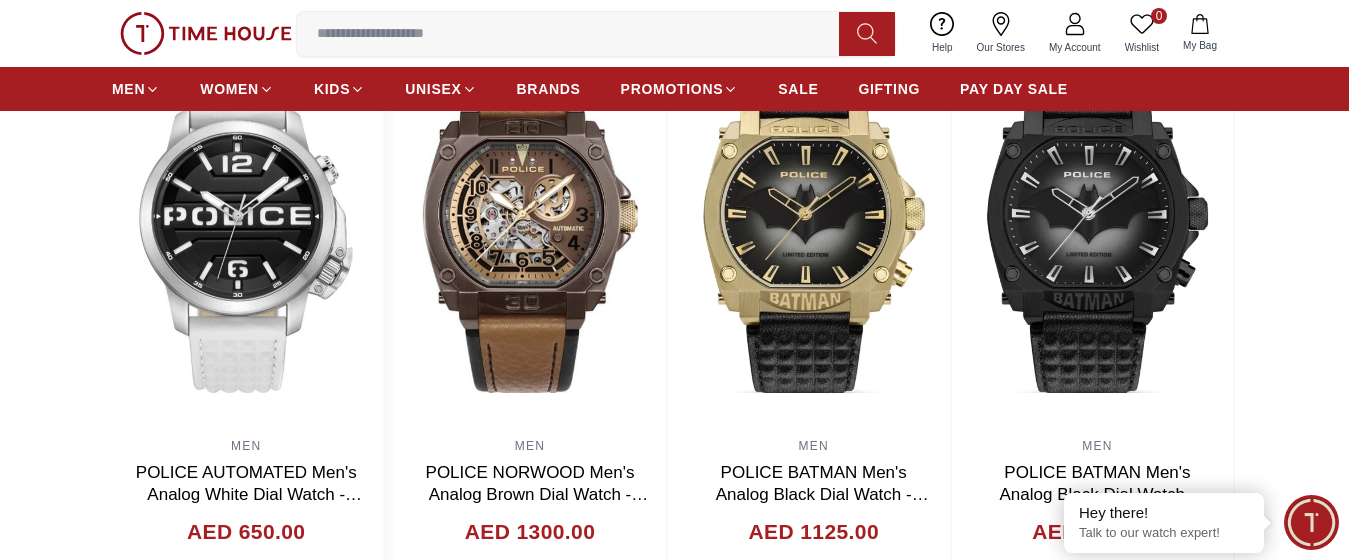 click at bounding box center [246, 228] 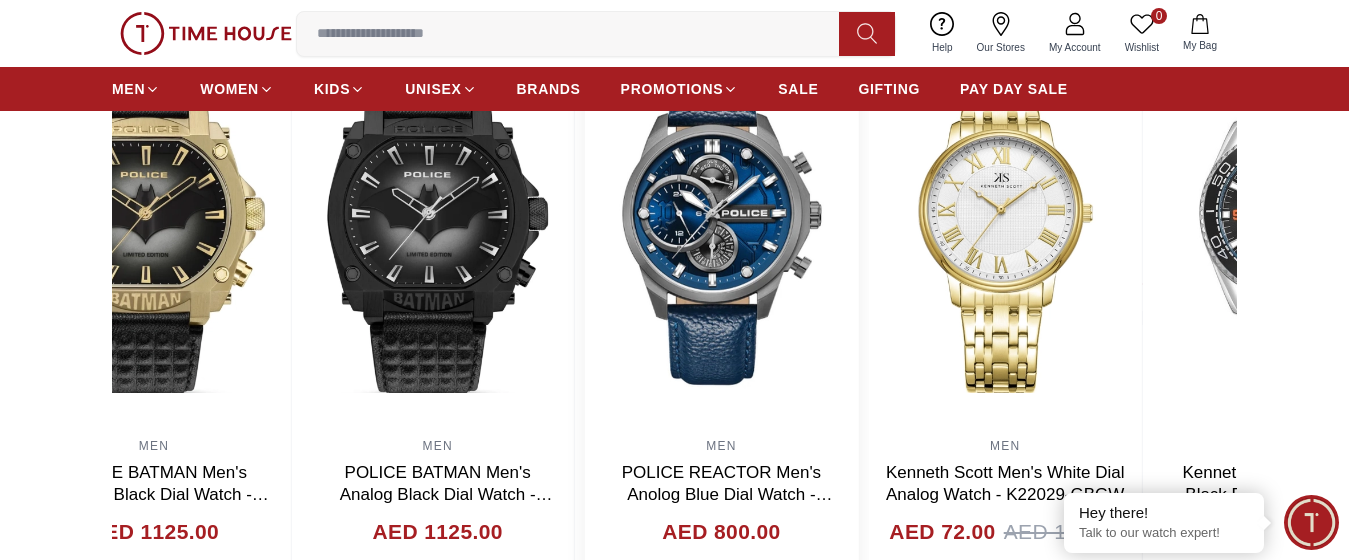 click on "40% MEN QUANTUM Men's Chronograph Black Dial Watch - HNG1080.050 AED 717.00 AED 1195.00 Add to cart 25% MEN Kenneth Scott Men's Black Dial Analog Watch - K22009-BSBB AED 105.00 AED 140.00 Add to cart 25% MEN Kenneth Scott Men's Black Dial Analog Watch - K22010-BBBB AED 105.00 AED 140.00 Add to cart 25% MEN Kenneth Scott Men's White Dial Analog Watch - K22036-TBTW AED 90.00 AED 120.00 Add to cart 32% MEN Kenneth Scott Men's Champagne Dial Analog Watch - K23022-GBGC AED 109.00 AED 160.00 Add to cart 32% MEN Kenneth Scott Men's Champagne Dial Analog Watch - K23024-GBGCB AED 116.00 AED 170.00 Add to cart 25% MEN Kenneth Scott Men's White Dial Analog Watch - K23025-GBGW AED 120.00 AED 160.00 Add to cart 32% MEN Kenneth Scott Men's Champagne Dial Analog Watch - K23026-GBGC AED 109.00 AED 160.00 Add to cart 32% MEN Kenneth Scott Men's Champagne Dial Analog Watch - K23027-GBGC AED 116.00 AED 170.00 Add to cart 25% MEN Kenneth Scott Men's Black  Dial Analog Watch - K23028-SBSB AED 113.00 AED 150.00 Add to cart 25% MEN" at bounding box center [-6514, 330] 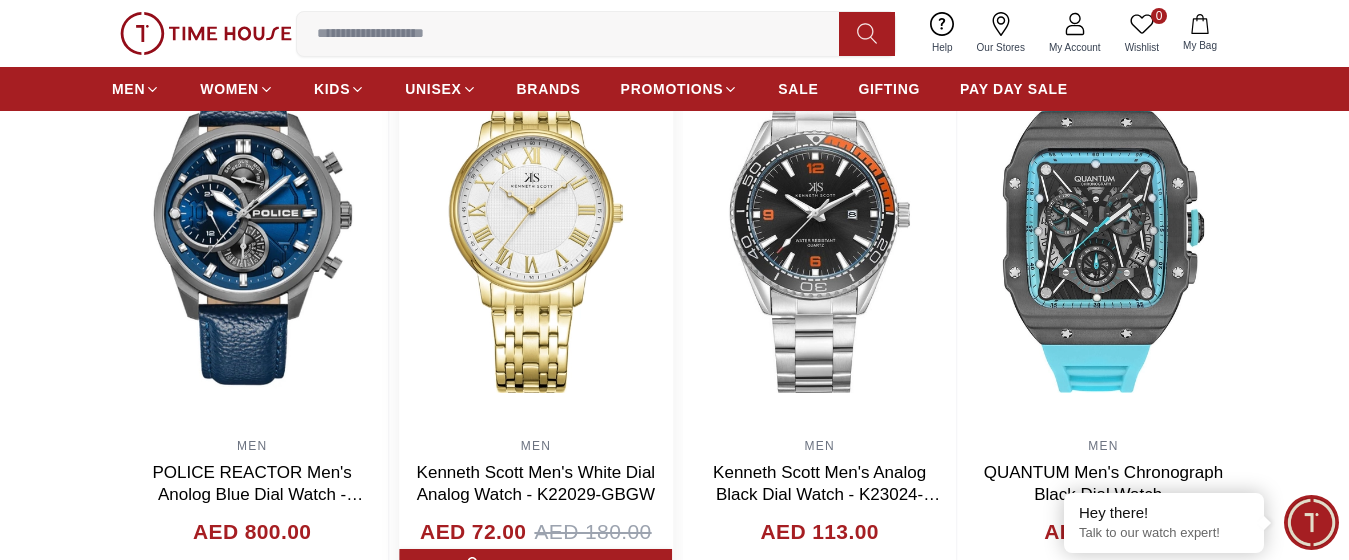 click at bounding box center [536, 228] 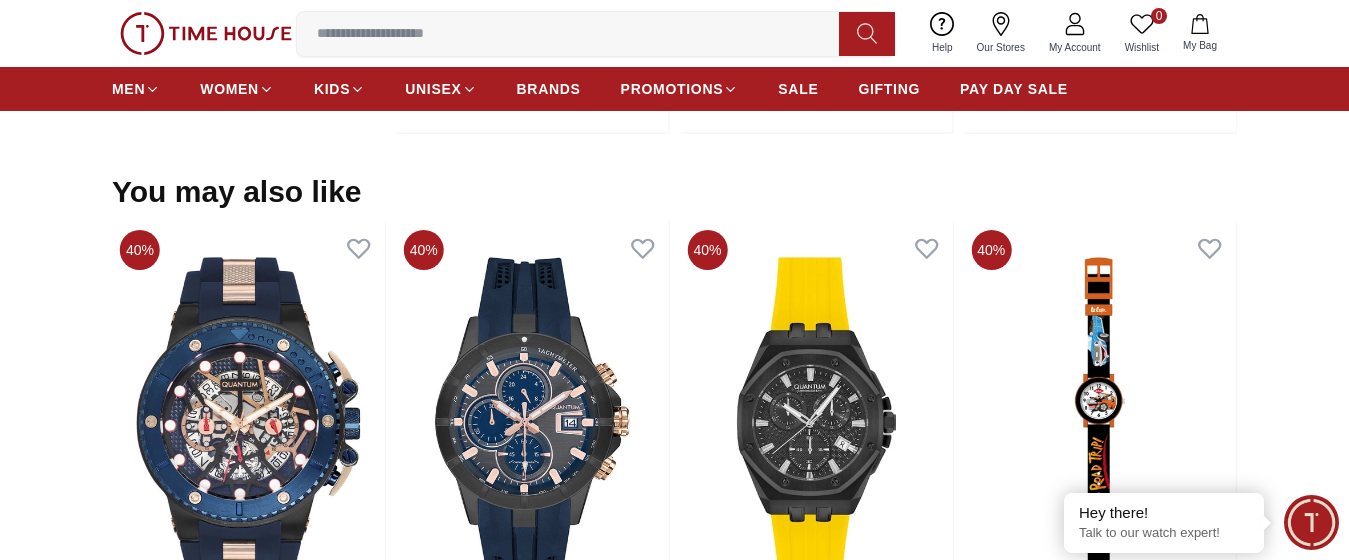 scroll, scrollTop: 1800, scrollLeft: 0, axis: vertical 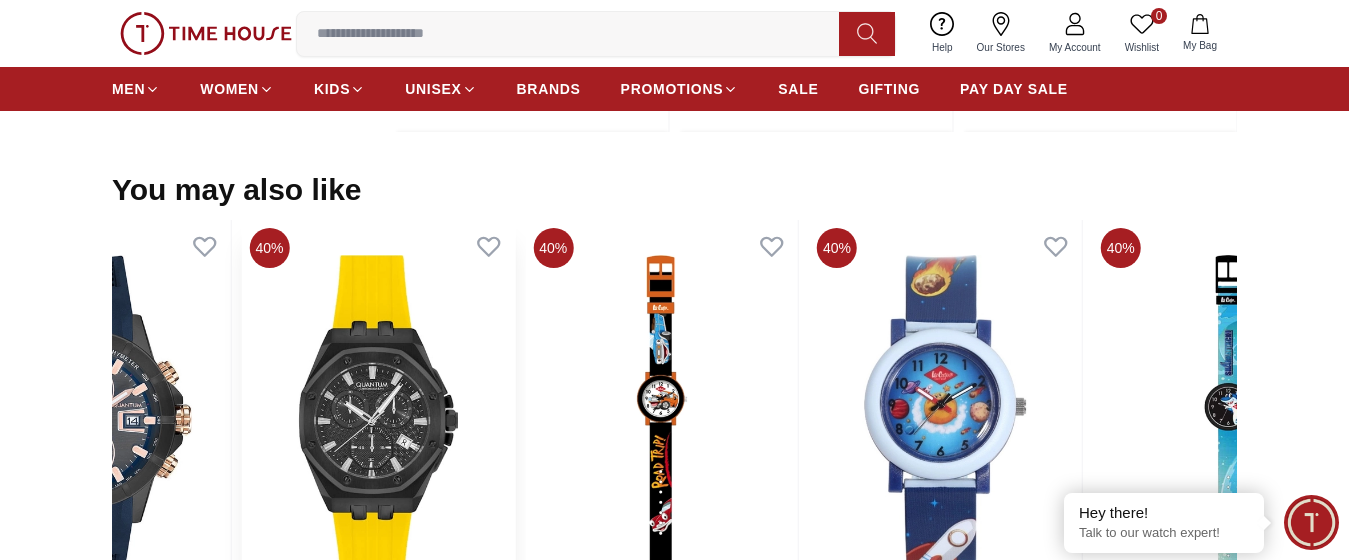 click at bounding box center (378, 420) 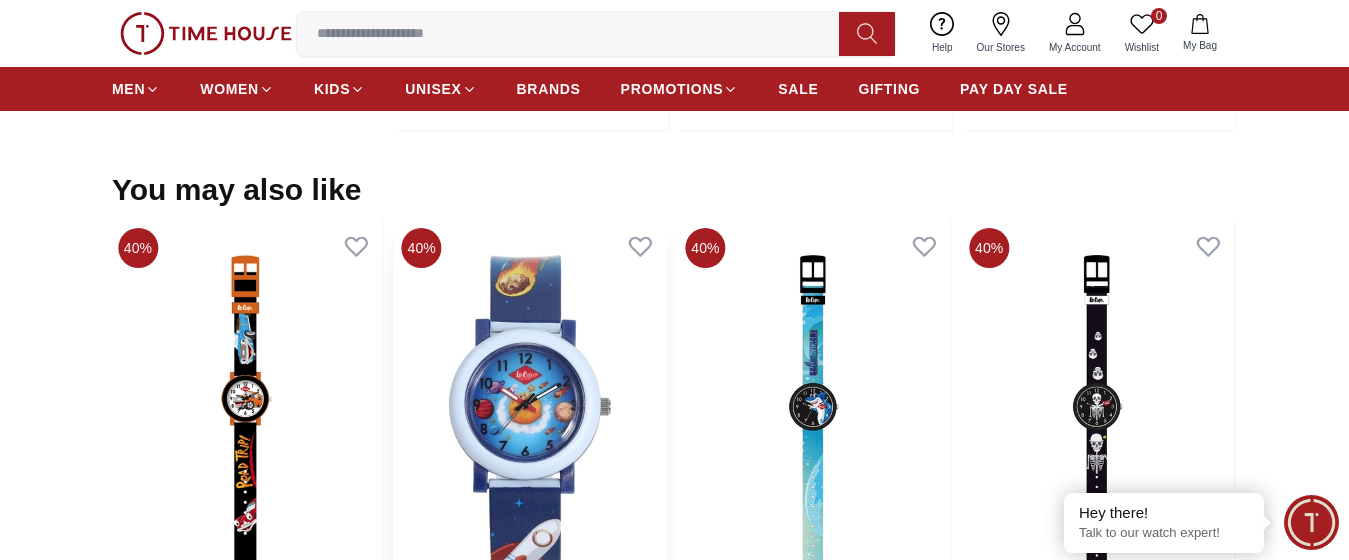 click at bounding box center (530, 420) 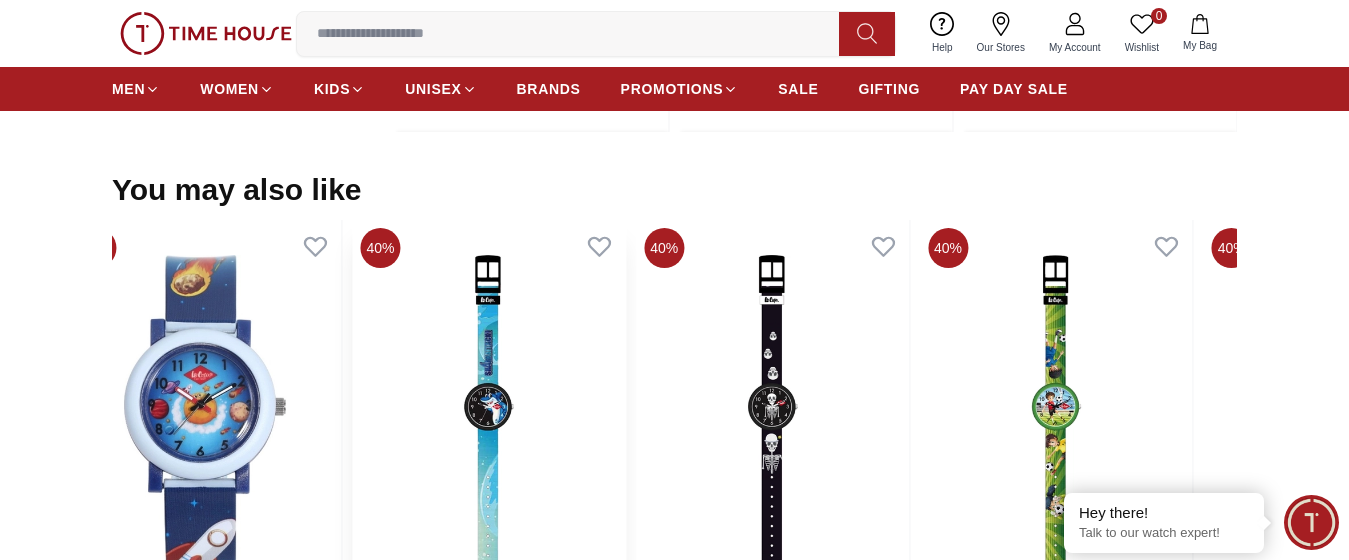 click at bounding box center (488, 420) 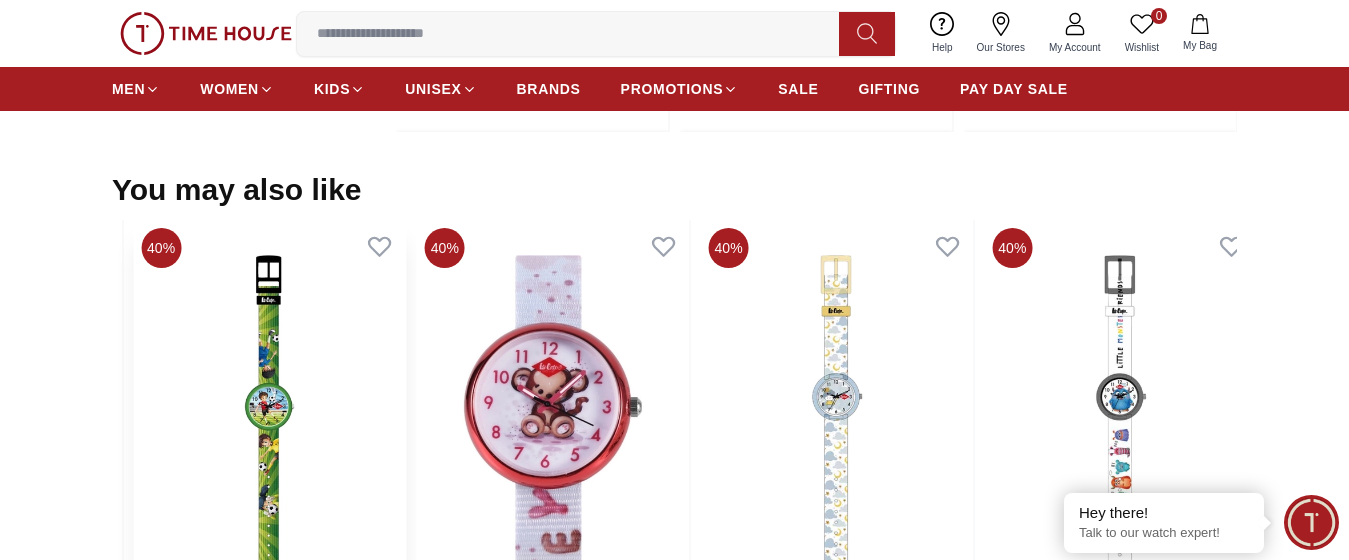 click at bounding box center (269, 420) 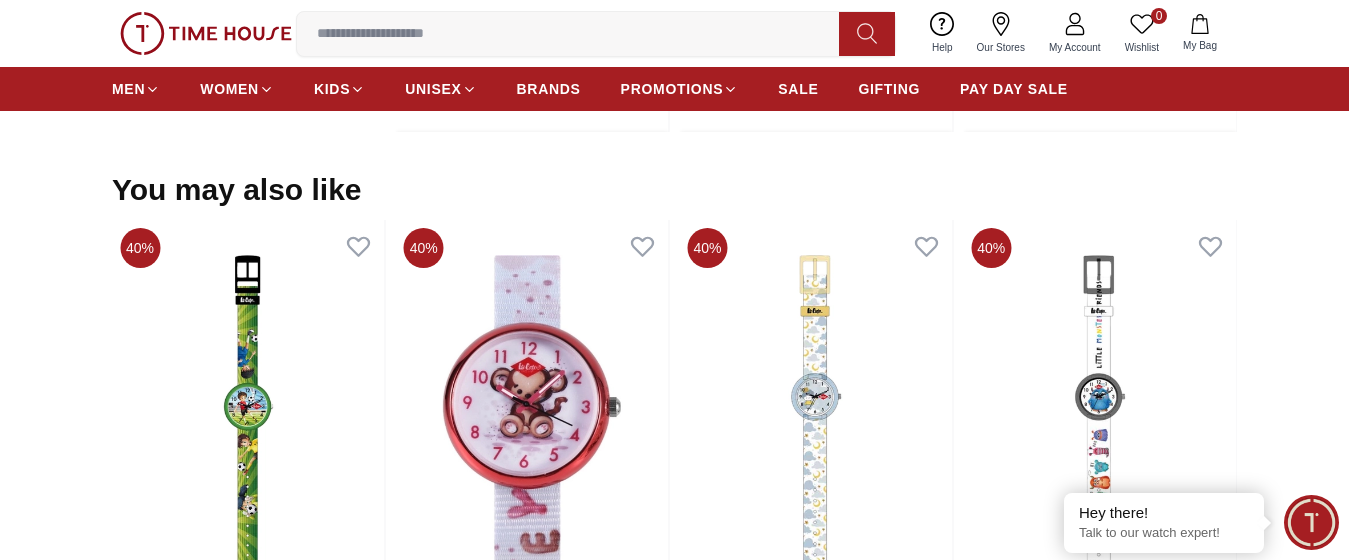 click at bounding box center [576, 34] 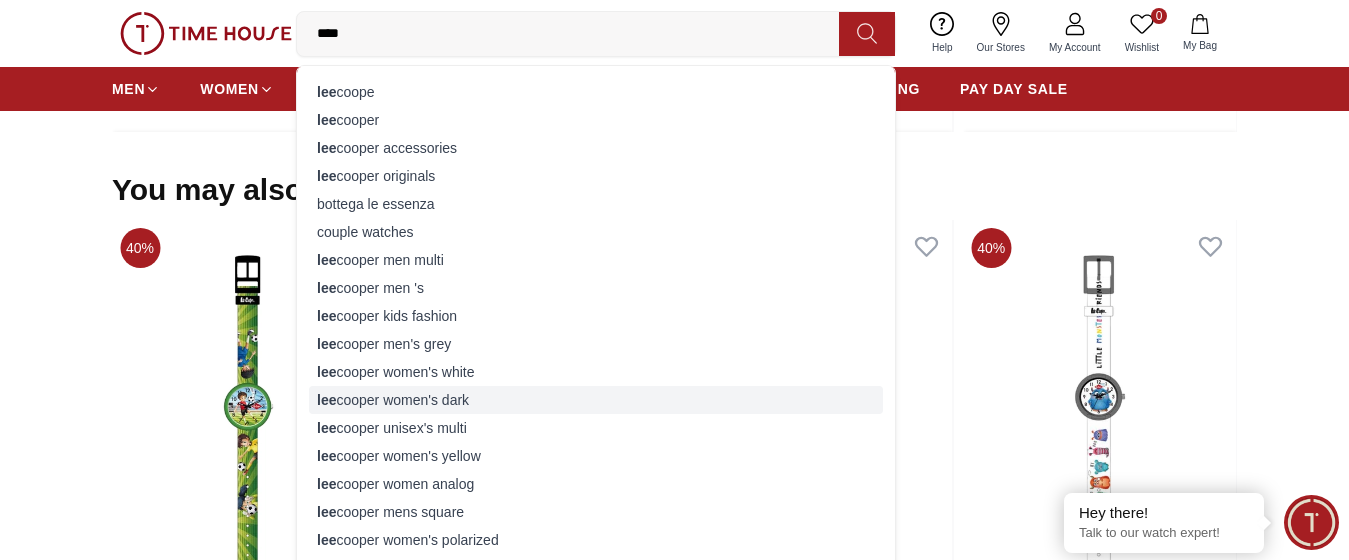 type on "***" 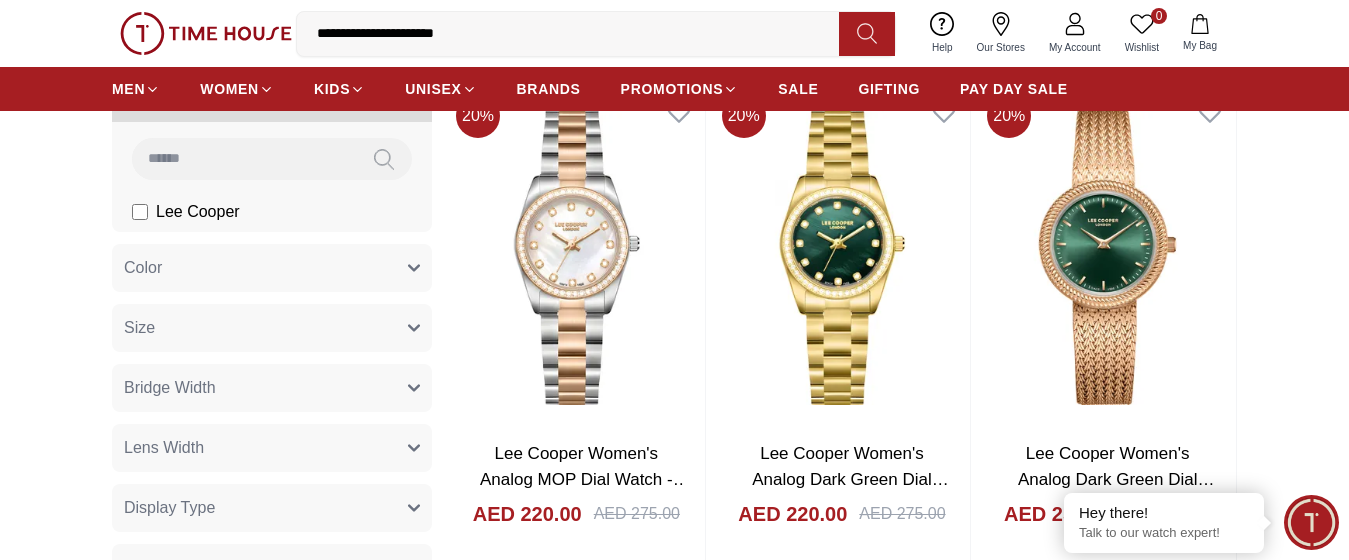 scroll, scrollTop: 0, scrollLeft: 0, axis: both 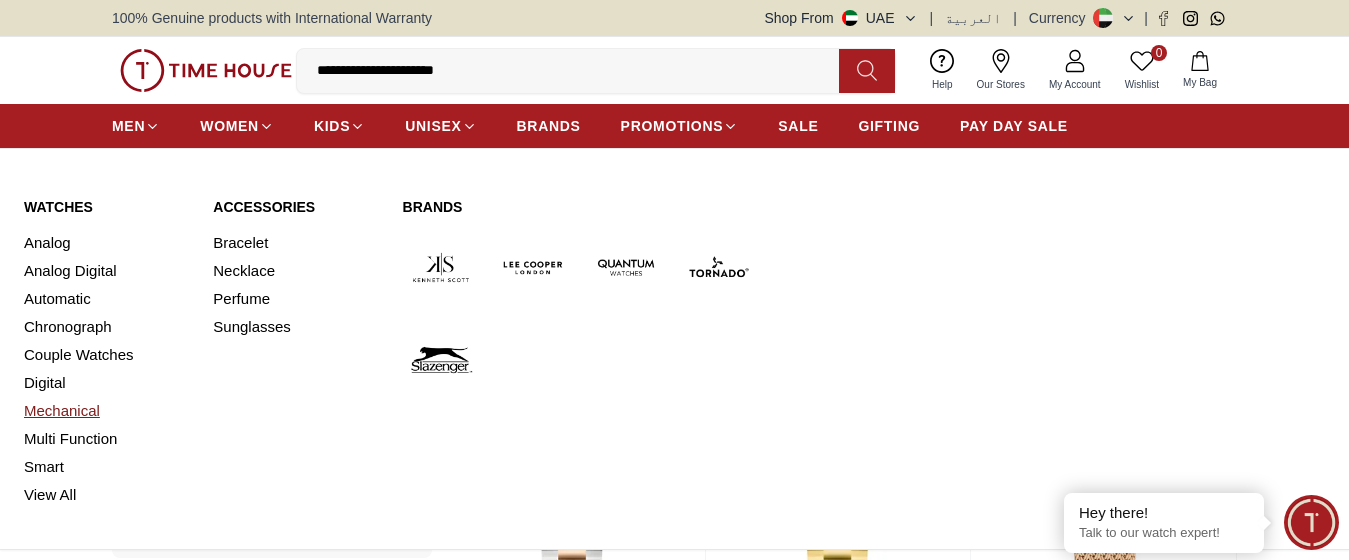 click on "Mechanical" at bounding box center (106, 411) 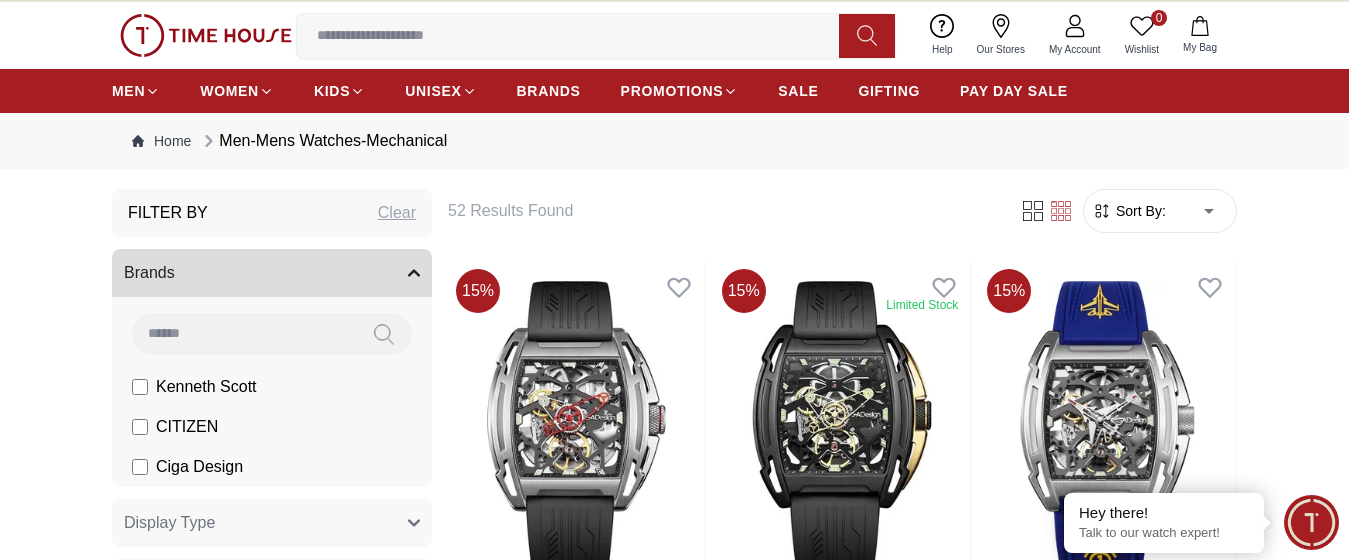 scroll, scrollTop: 0, scrollLeft: 0, axis: both 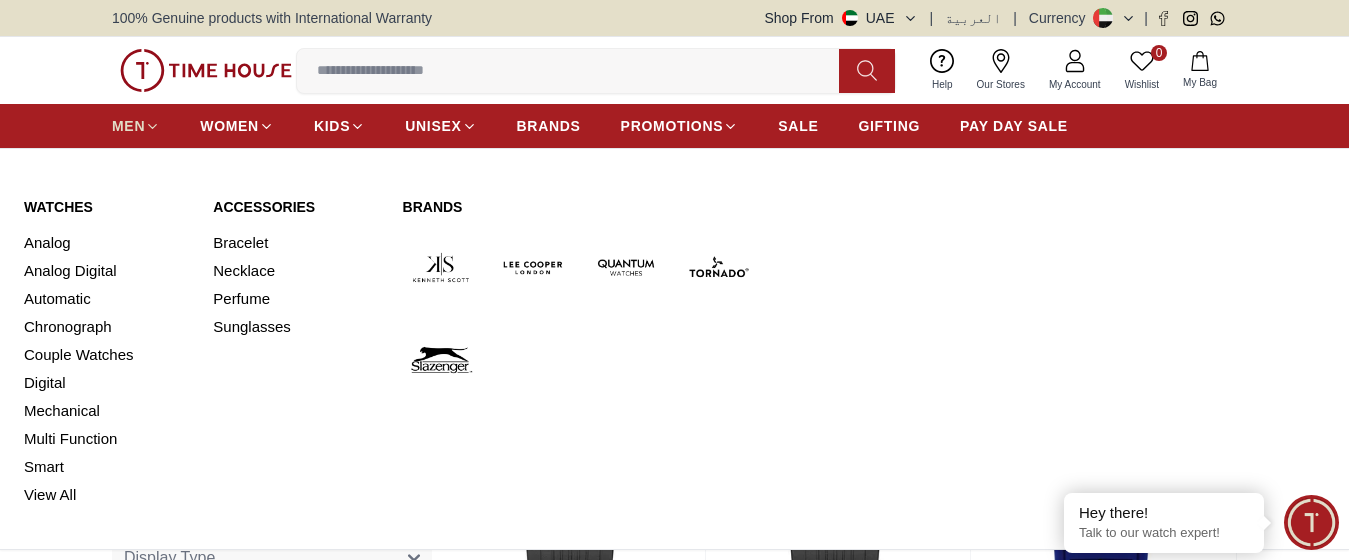 click 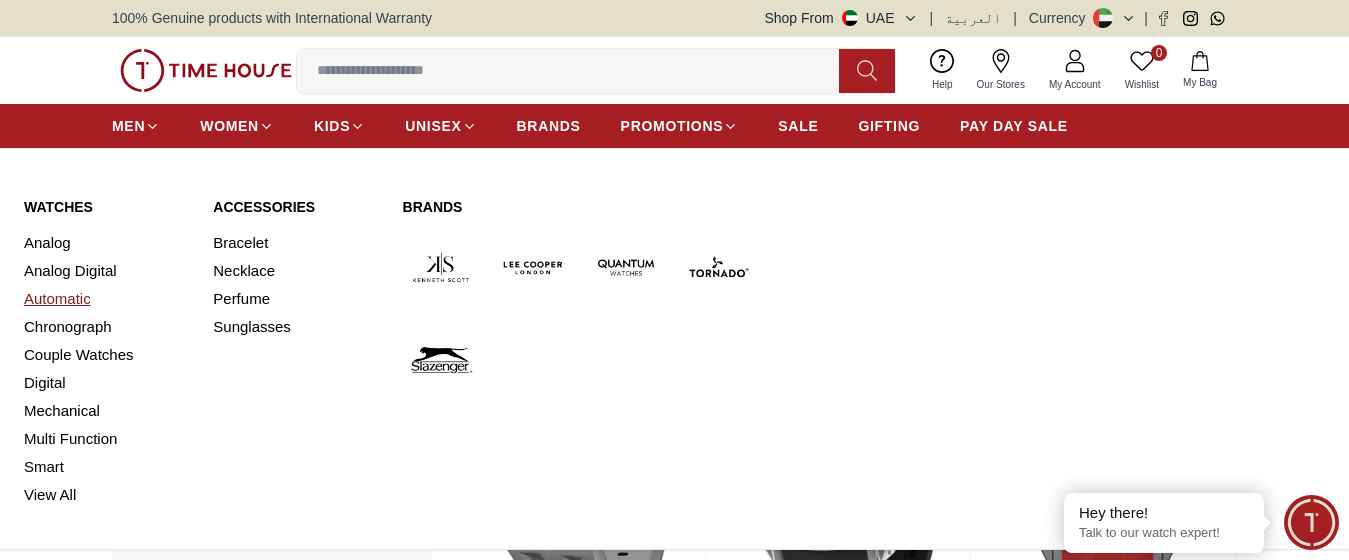 click on "Automatic" at bounding box center (106, 299) 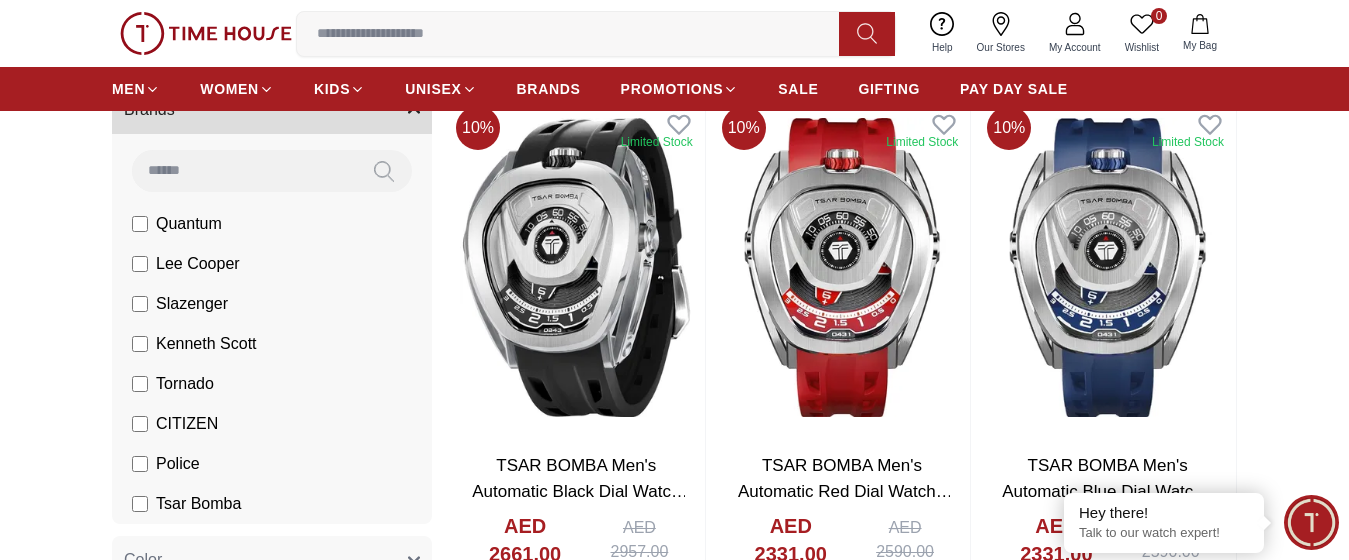 scroll, scrollTop: 200, scrollLeft: 0, axis: vertical 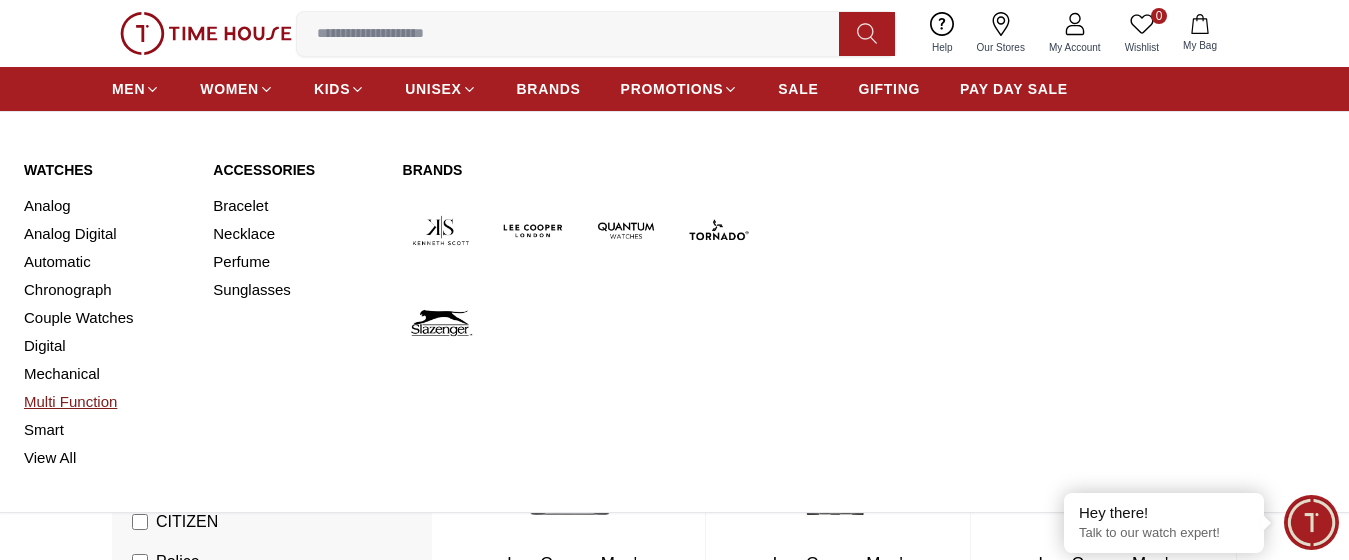 click on "Multi Function" at bounding box center [106, 402] 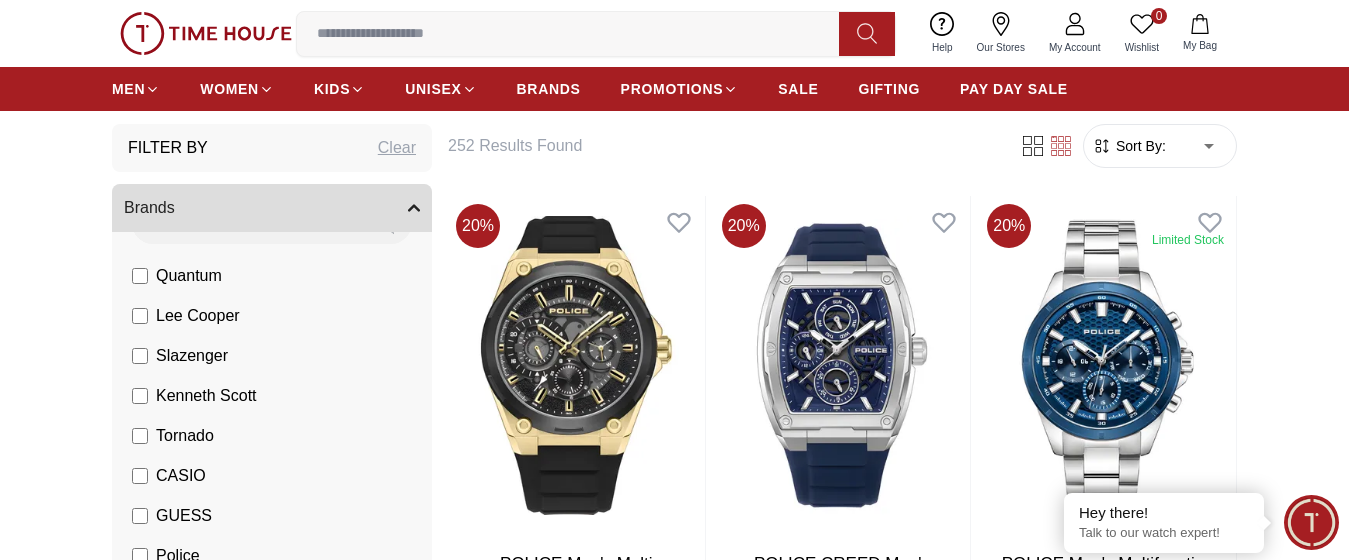 scroll, scrollTop: 70, scrollLeft: 0, axis: vertical 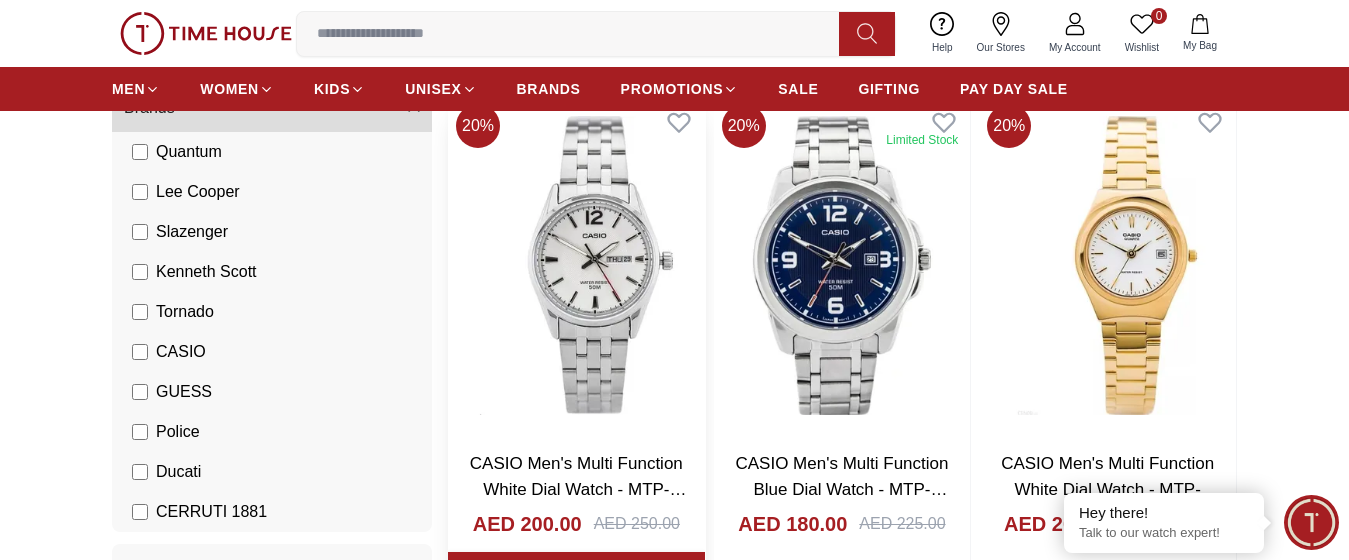 click at bounding box center [576, 265] 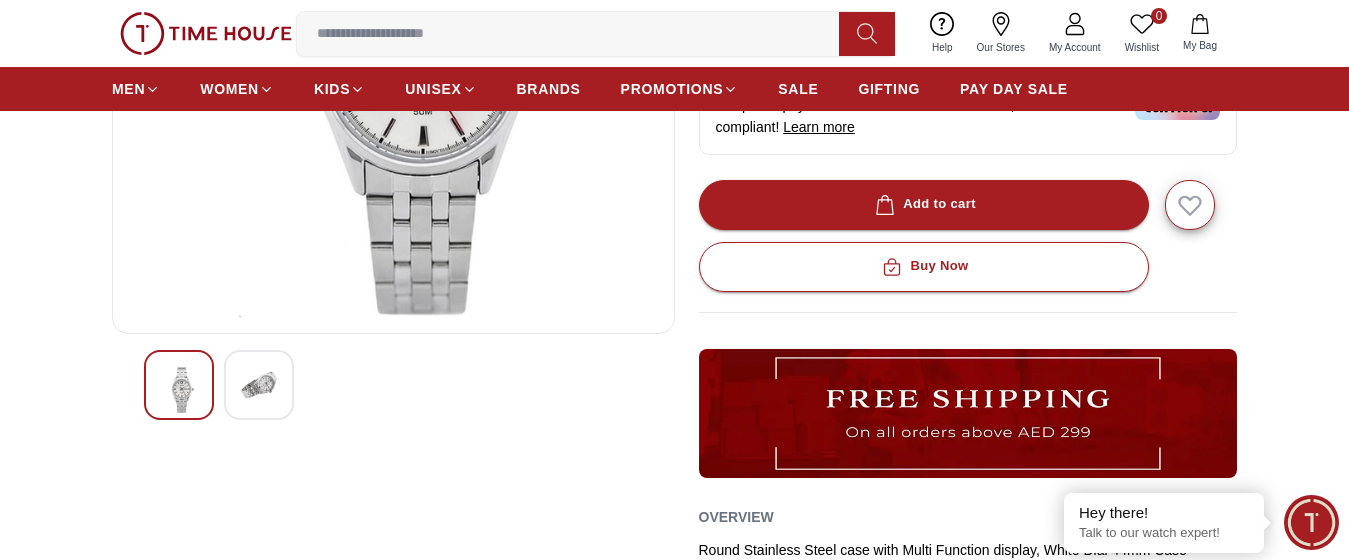 scroll, scrollTop: 0, scrollLeft: 0, axis: both 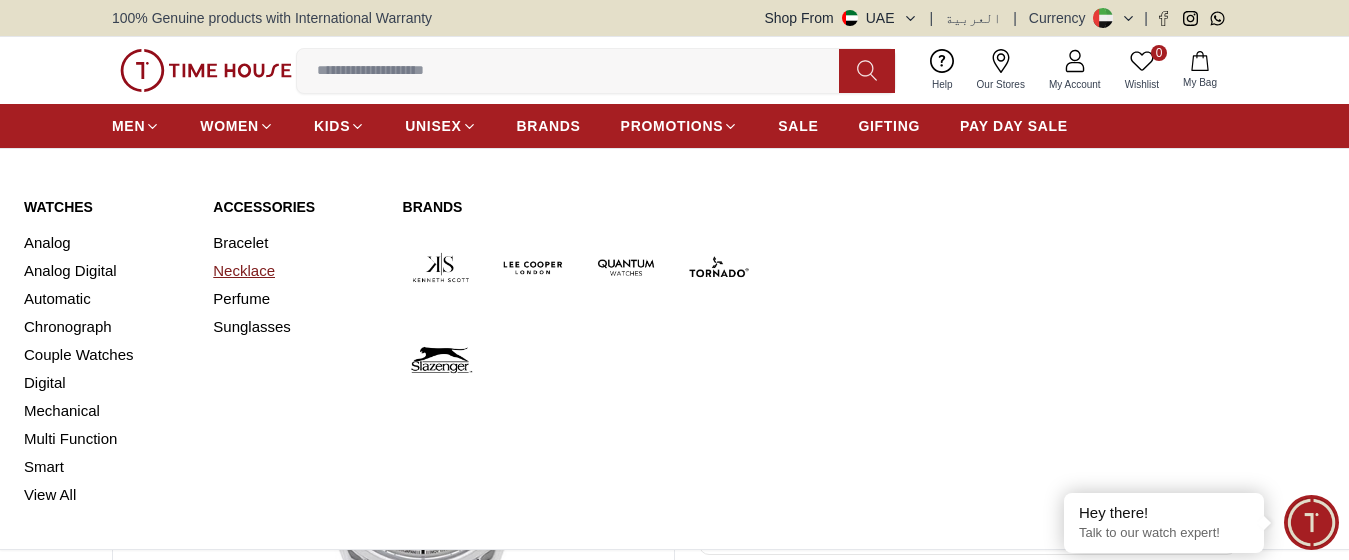 click on "Necklace" at bounding box center [295, 271] 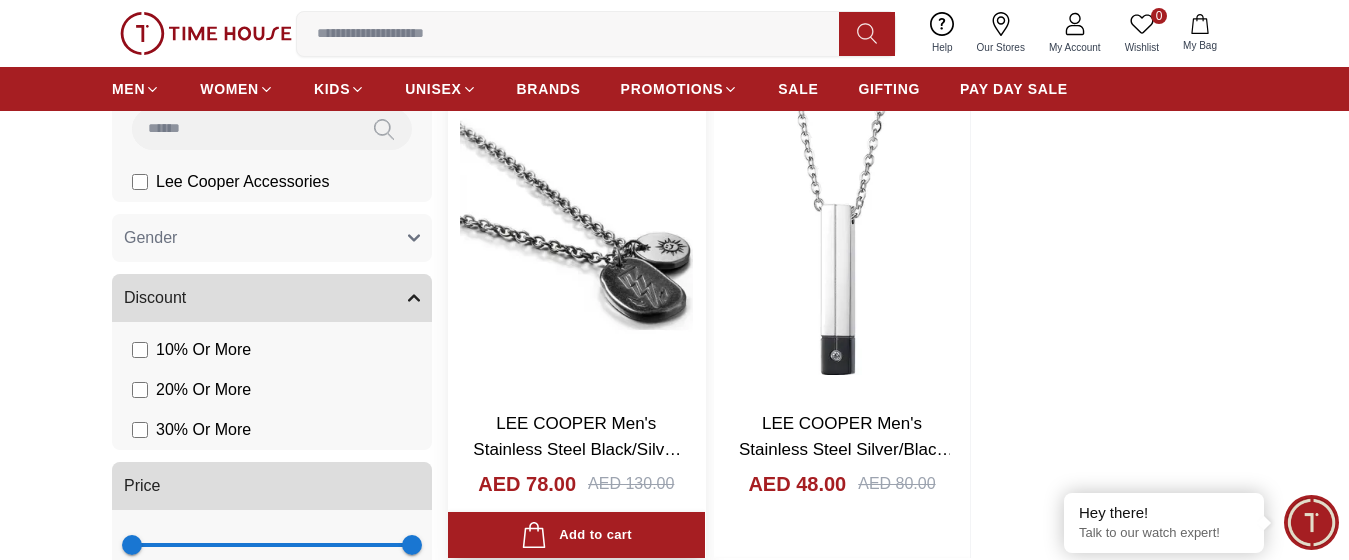 scroll, scrollTop: 200, scrollLeft: 0, axis: vertical 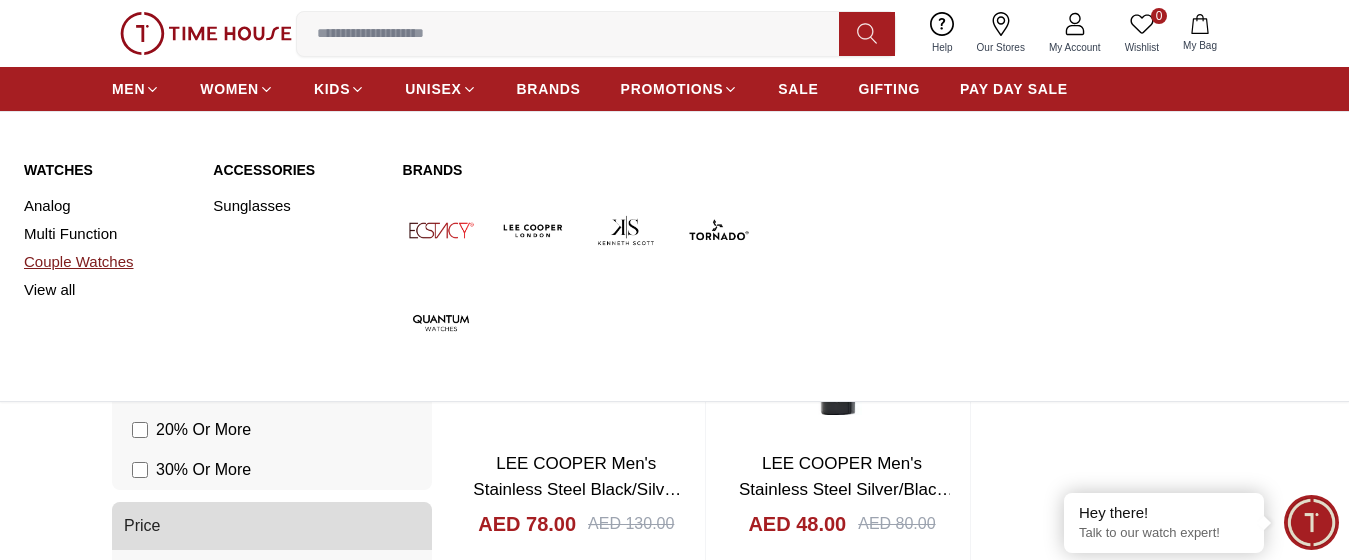 click on "Couple Watches" at bounding box center [106, 262] 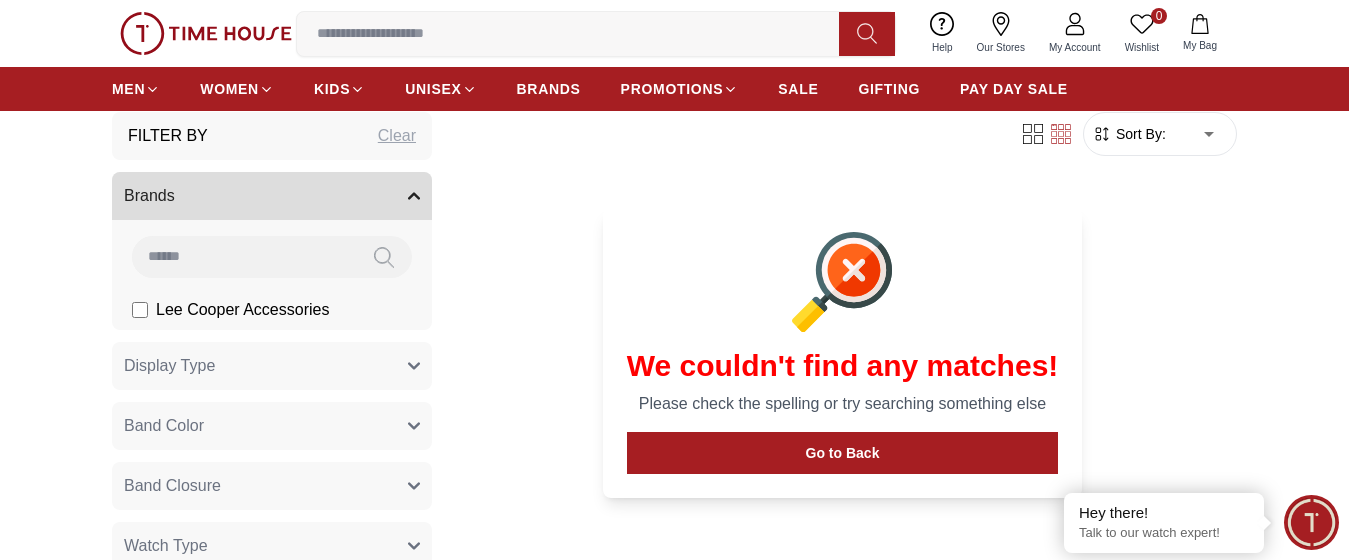 scroll, scrollTop: 100, scrollLeft: 0, axis: vertical 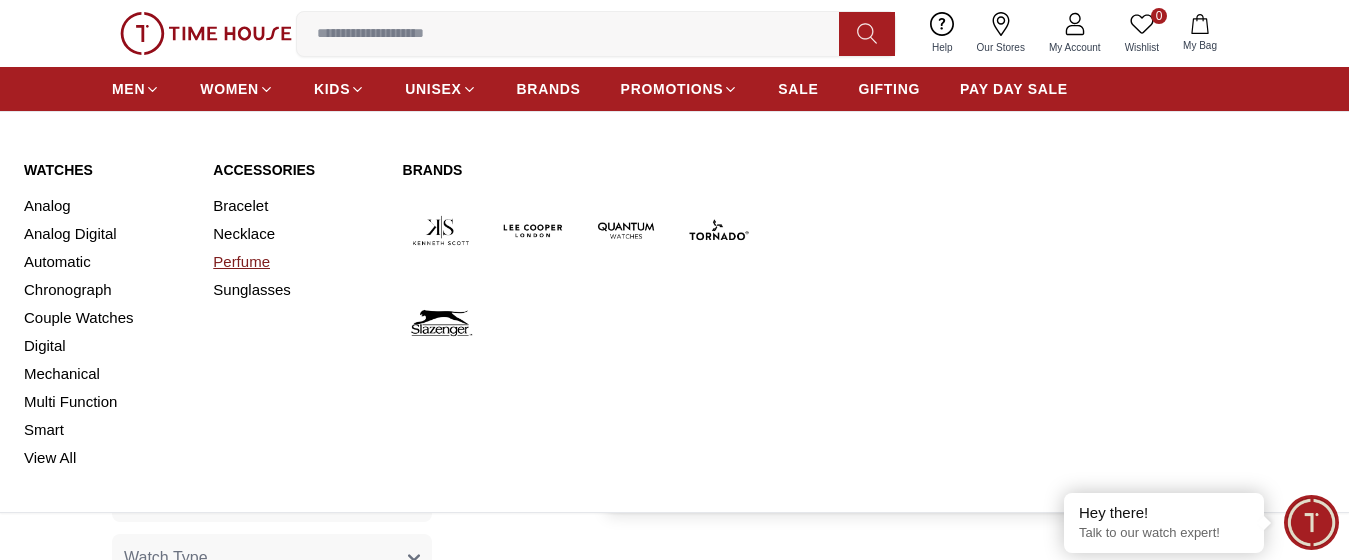 click on "Perfume" at bounding box center (295, 262) 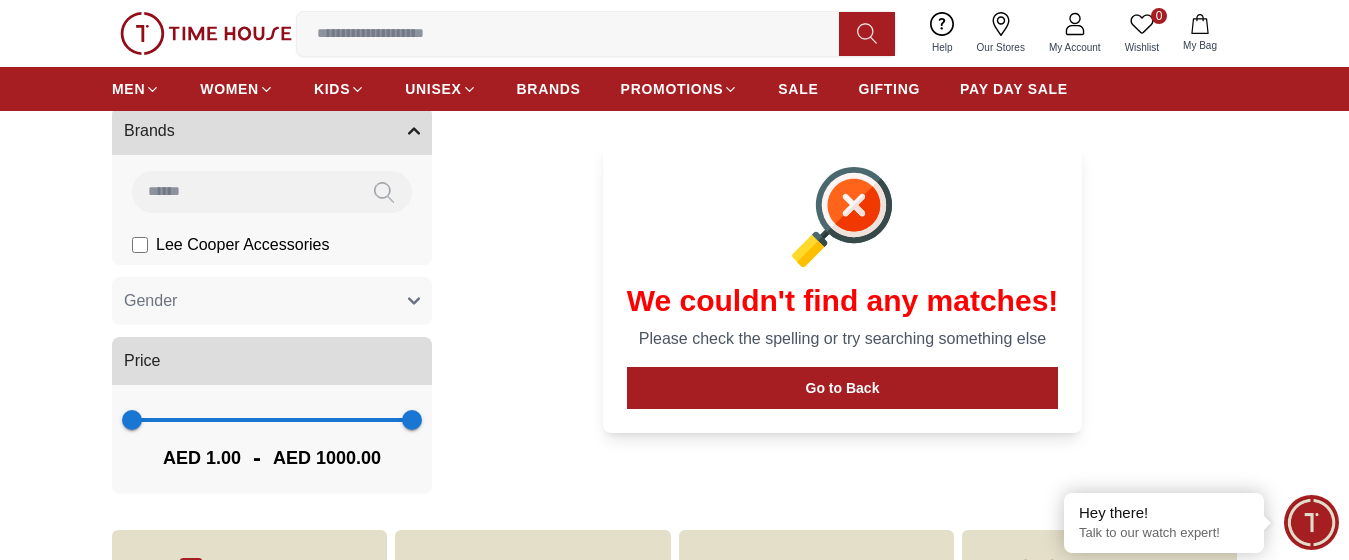scroll, scrollTop: 0, scrollLeft: 0, axis: both 